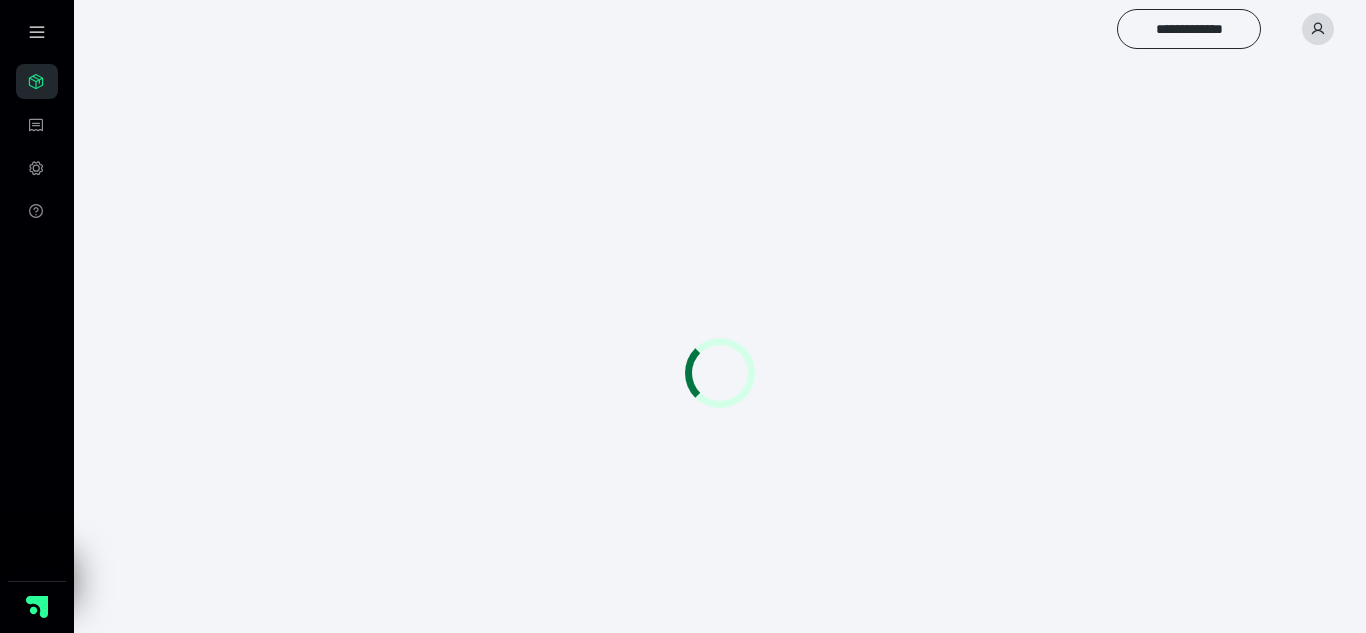 scroll, scrollTop: 0, scrollLeft: 0, axis: both 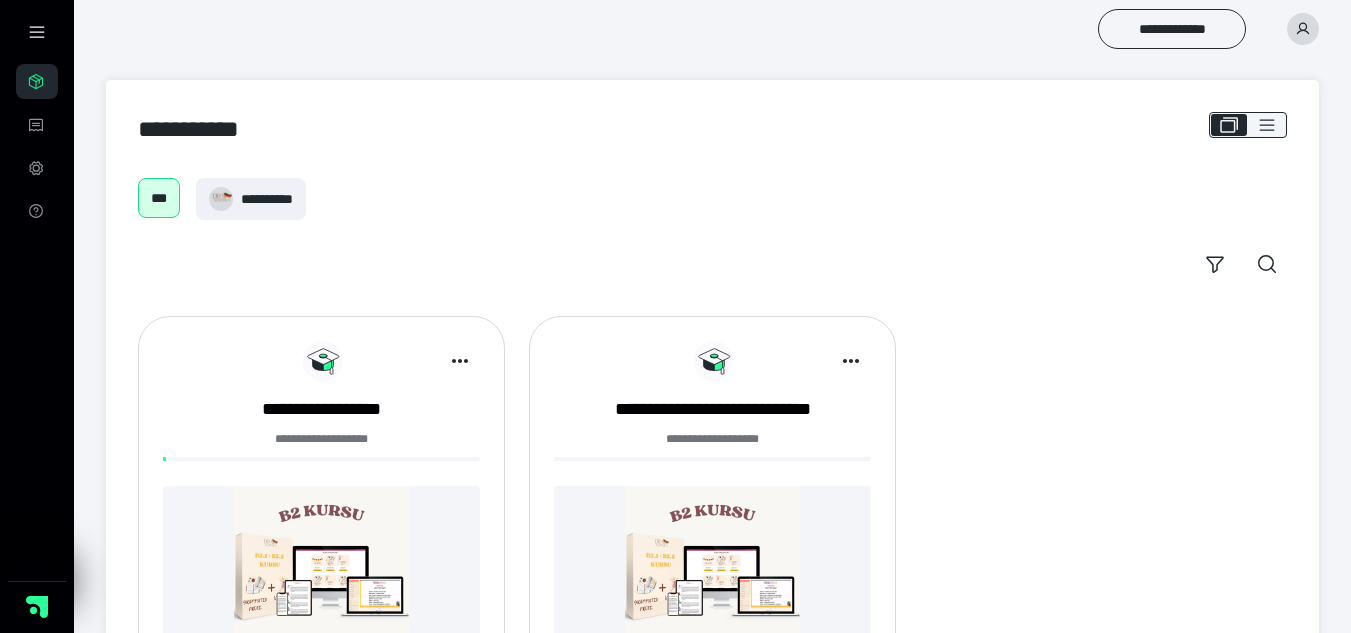 click on "**********" at bounding box center (712, 199) 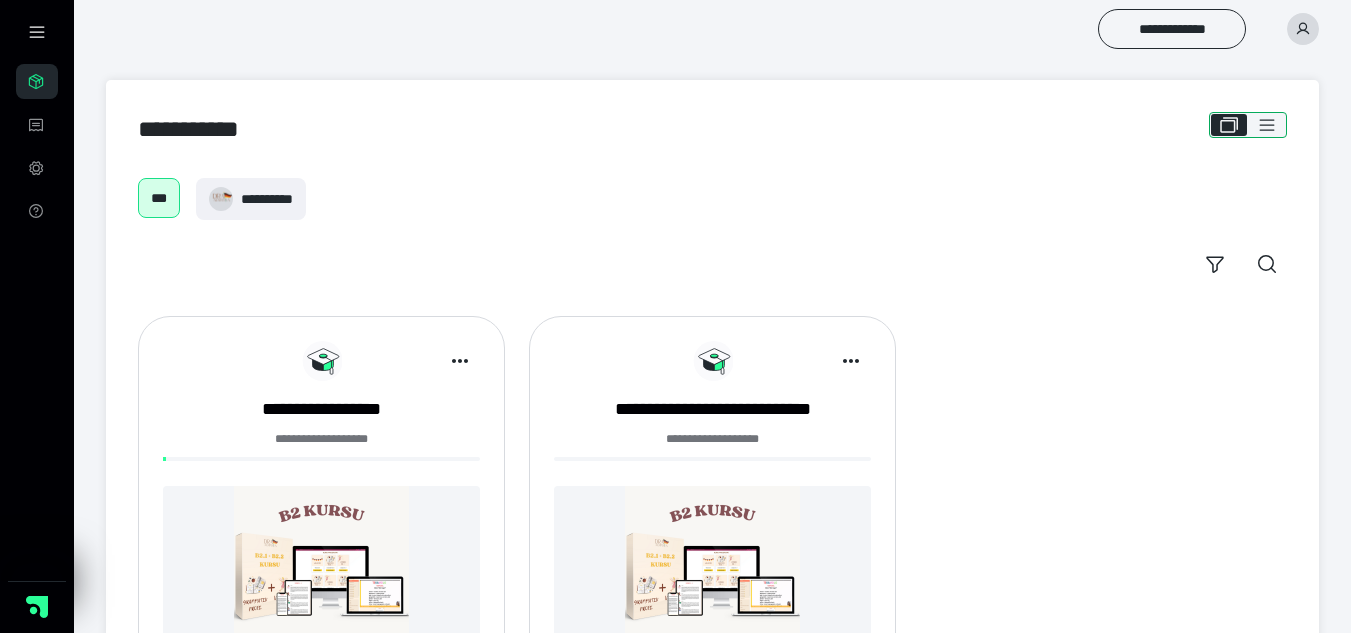 click 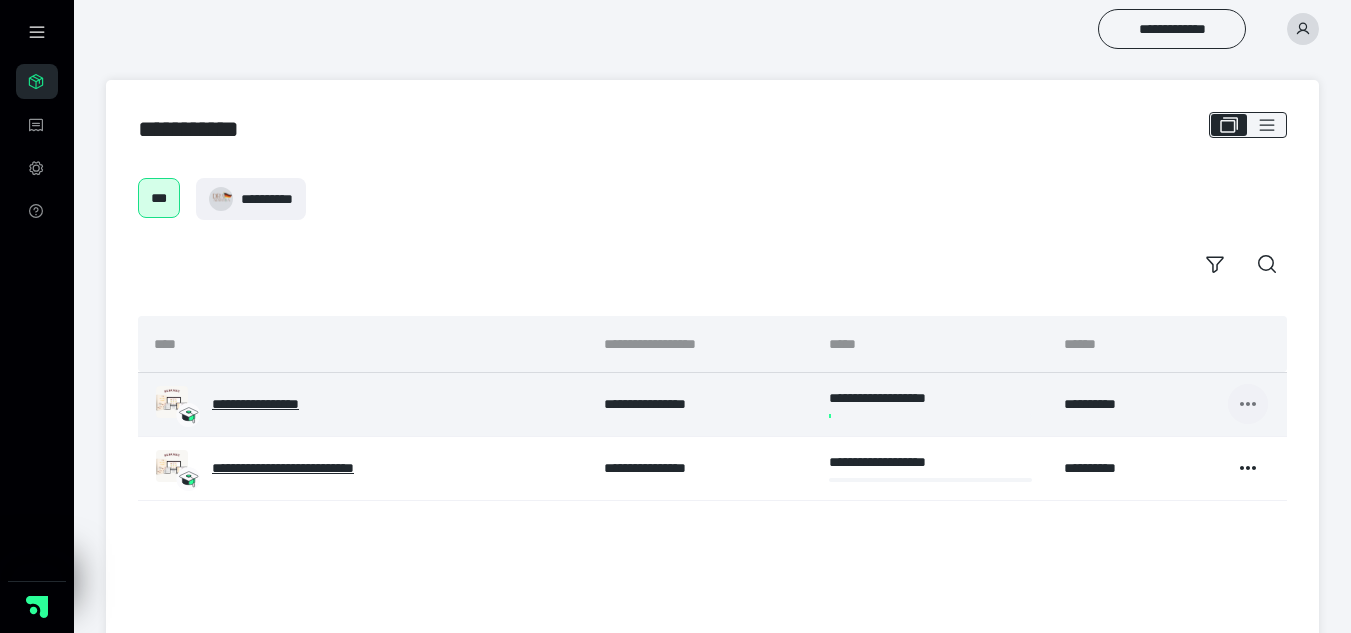 click 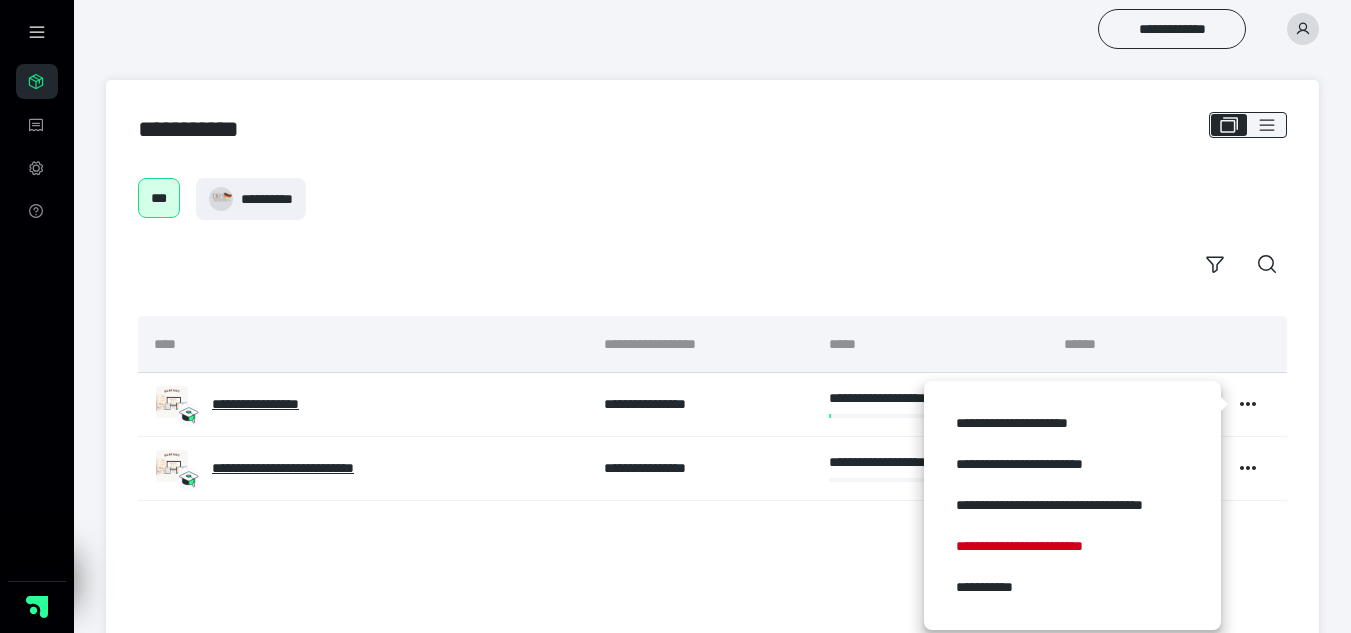 click on "**********" at bounding box center (712, 476) 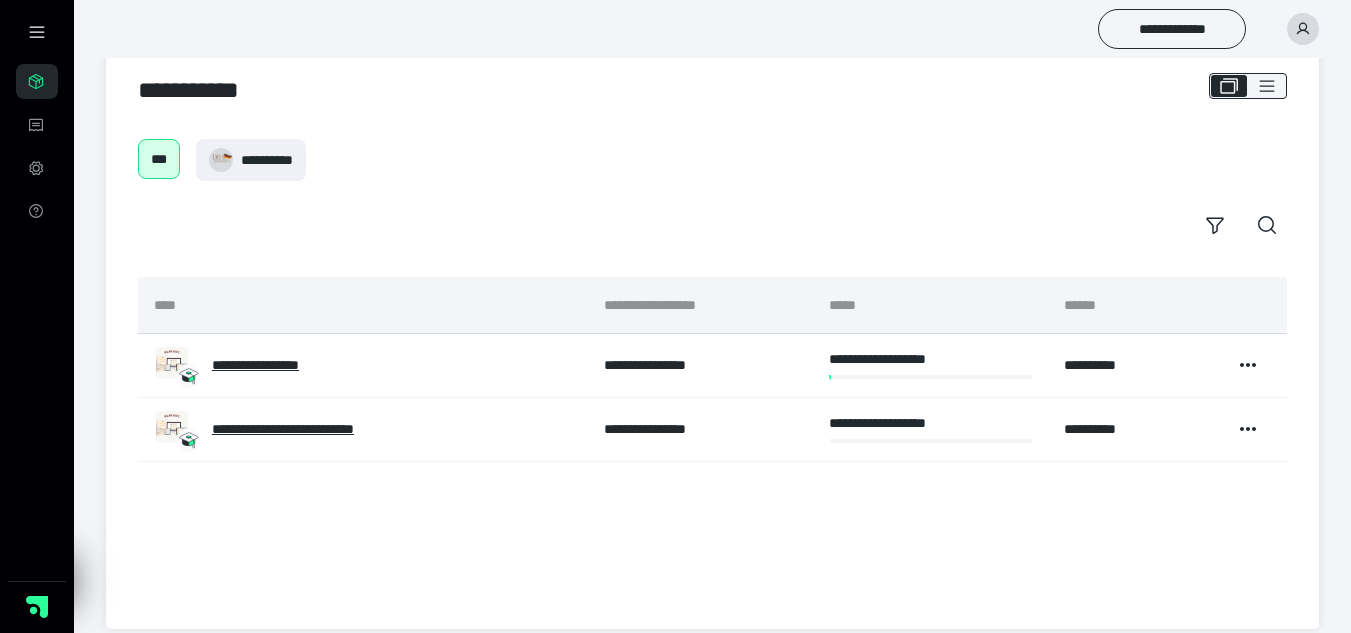 scroll, scrollTop: 59, scrollLeft: 0, axis: vertical 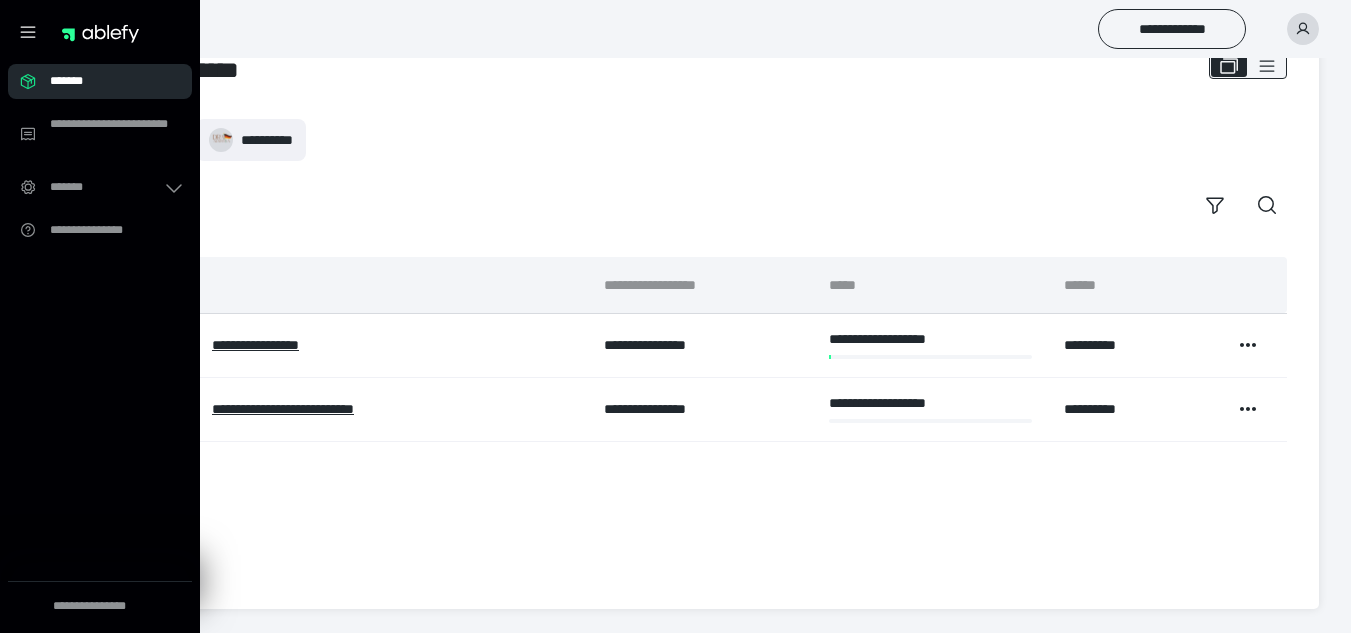 click on "*******" at bounding box center (100, 81) 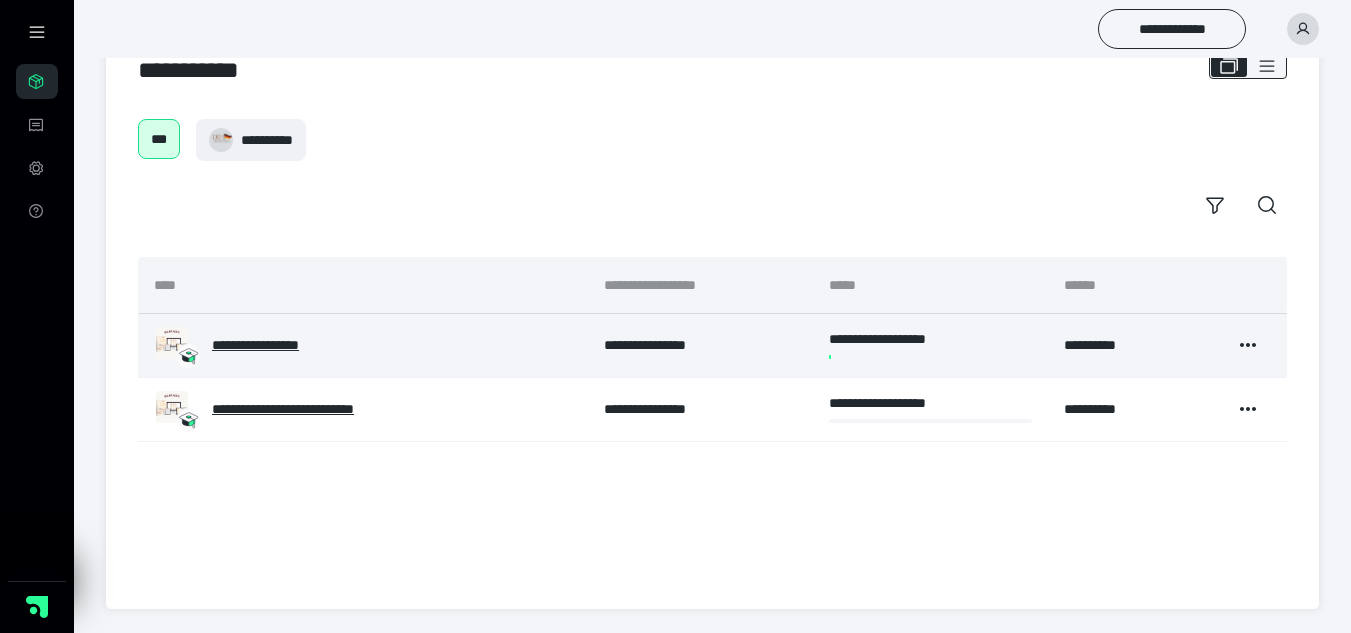 click on "**********" at bounding box center (255, 345) 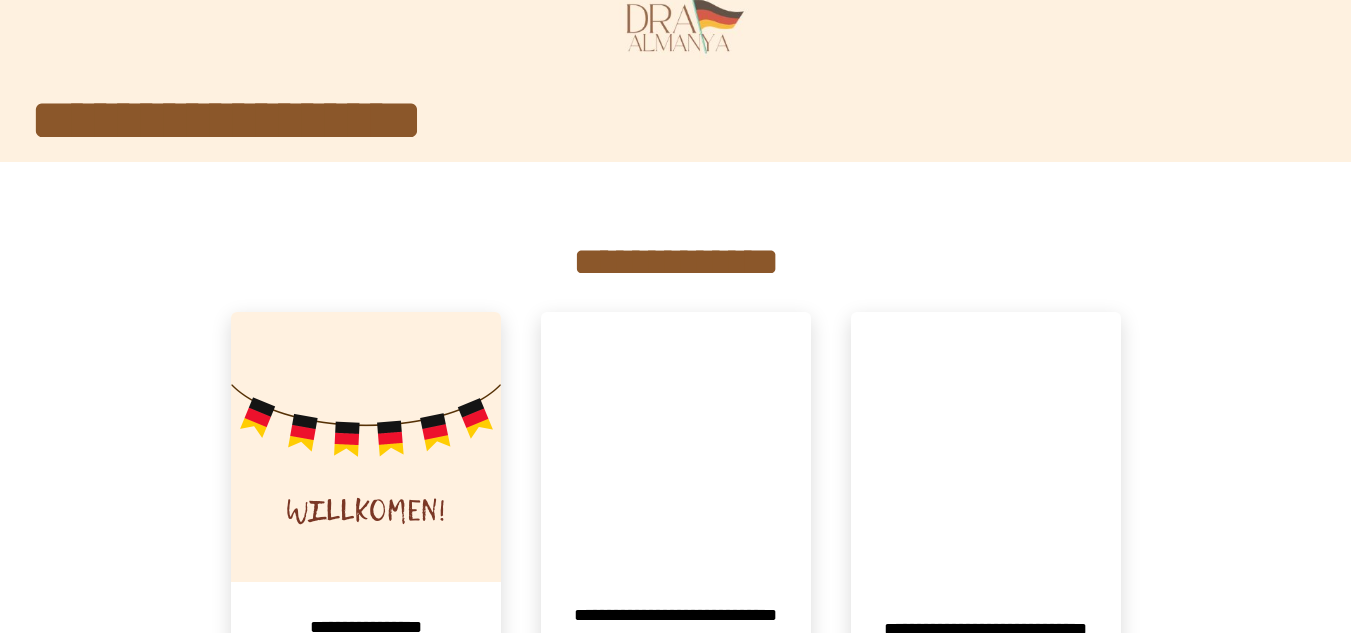 scroll, scrollTop: 300, scrollLeft: 0, axis: vertical 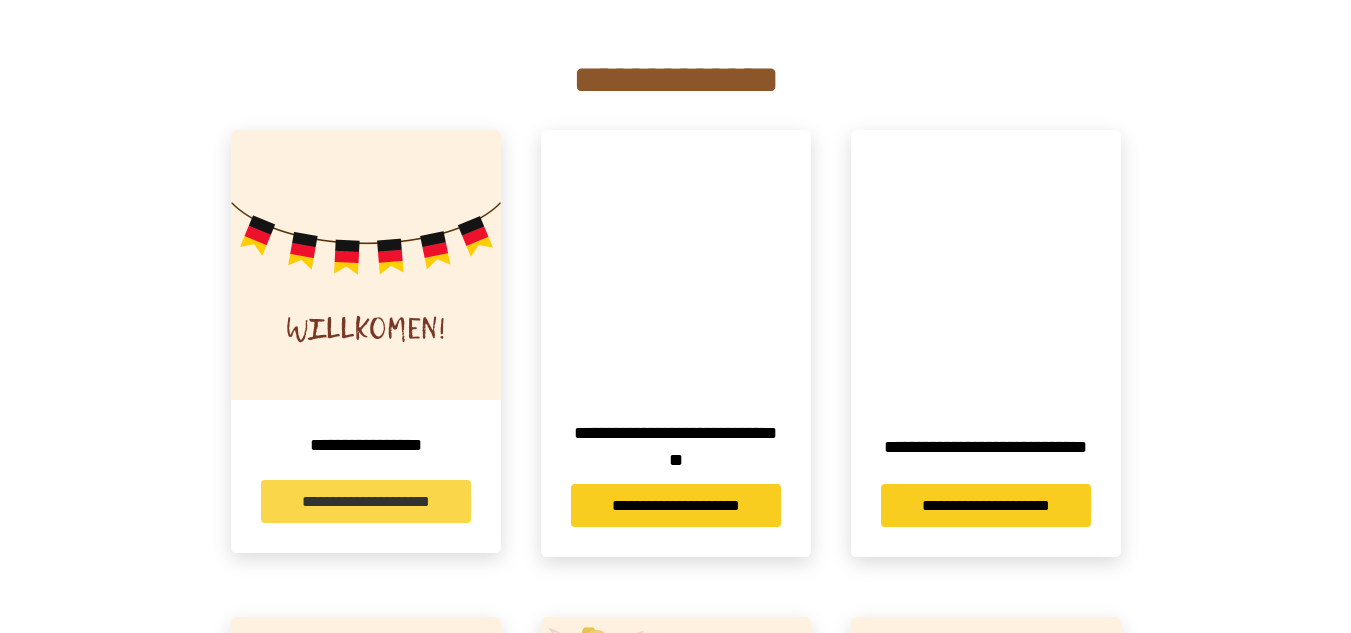 click on "**********" at bounding box center [366, 501] 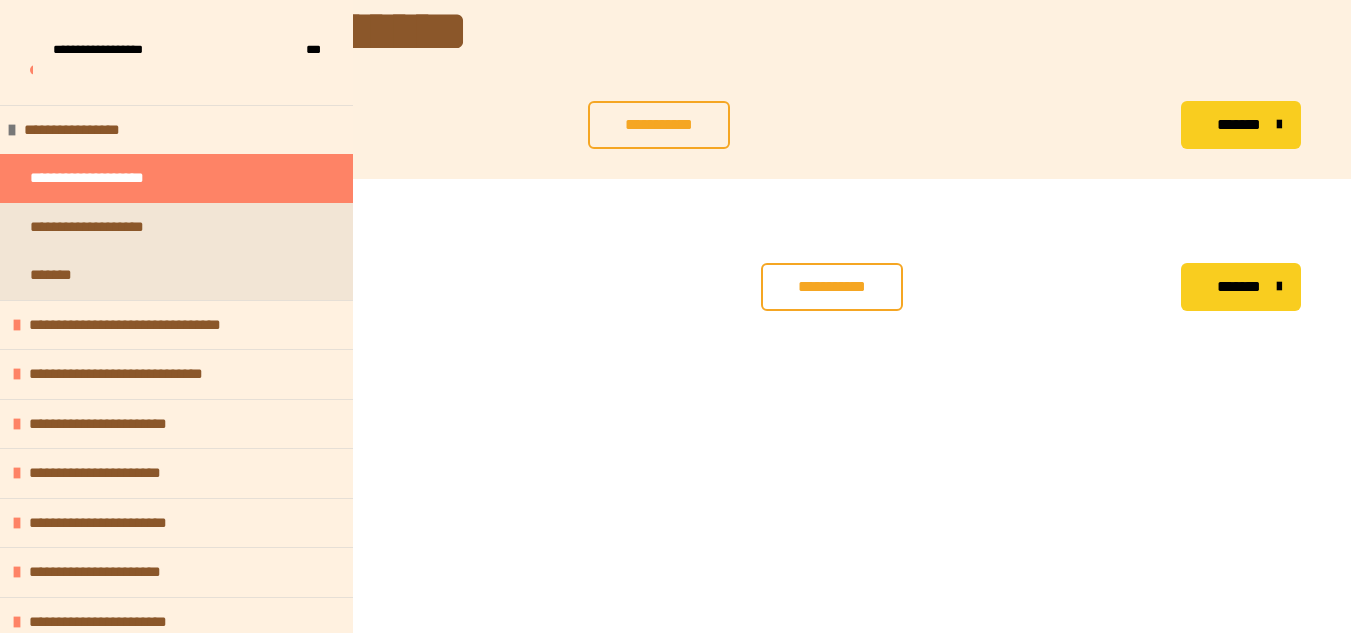 scroll, scrollTop: 300, scrollLeft: 0, axis: vertical 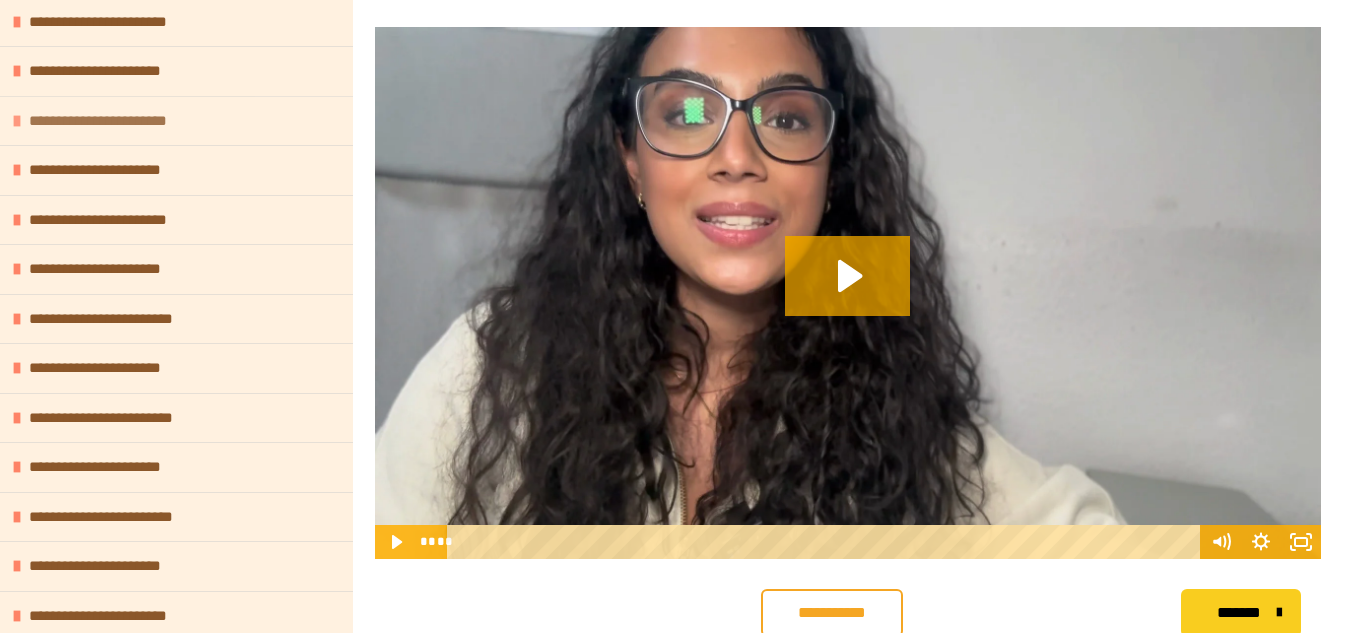 click on "**********" at bounding box center [98, 120] 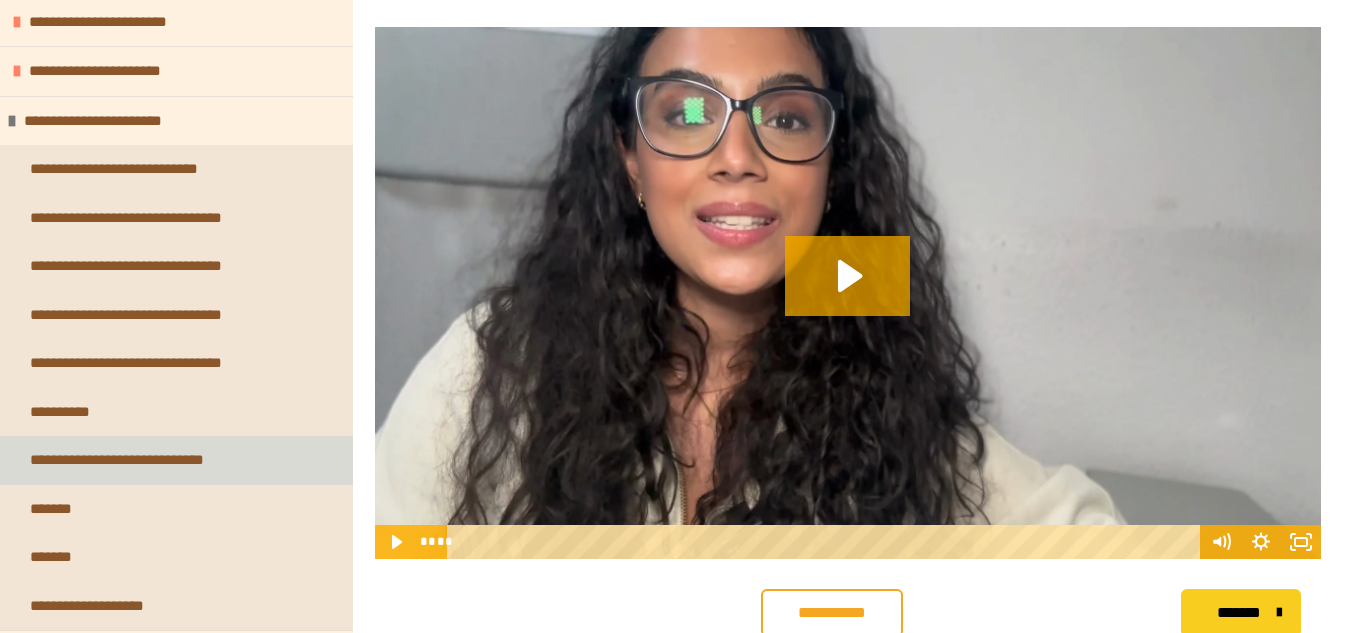 click on "**********" at bounding box center (117, 459) 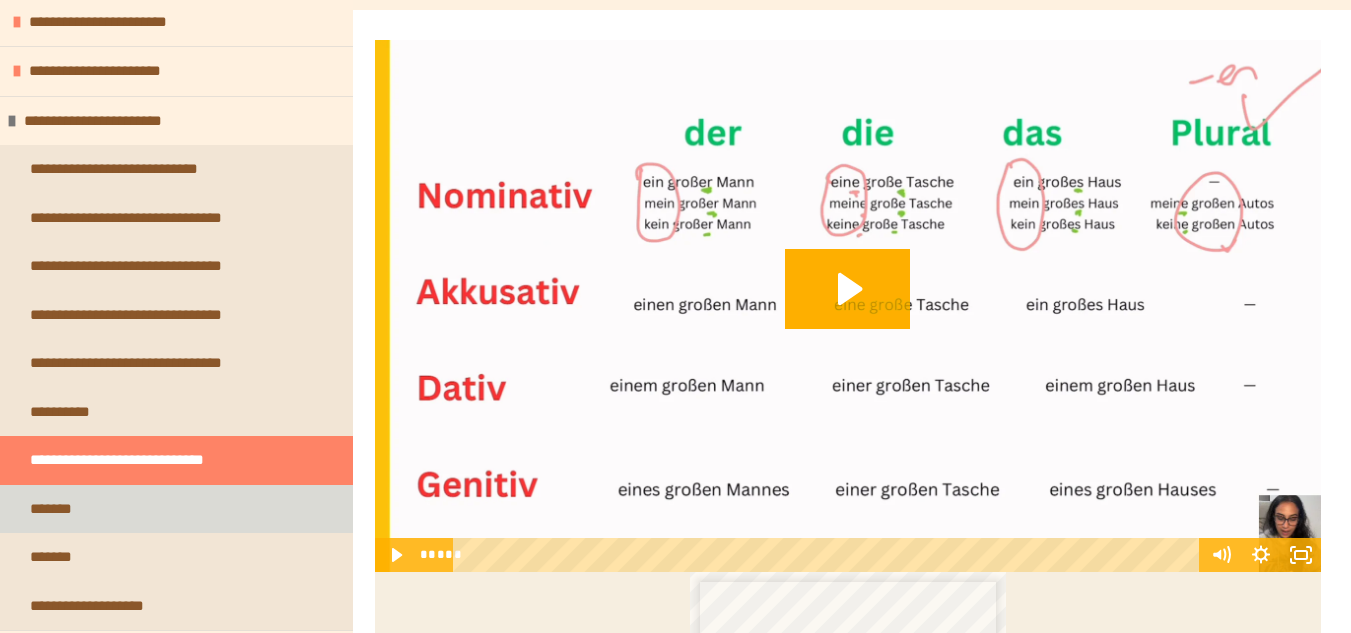 click on "*******" at bounding box center (176, 509) 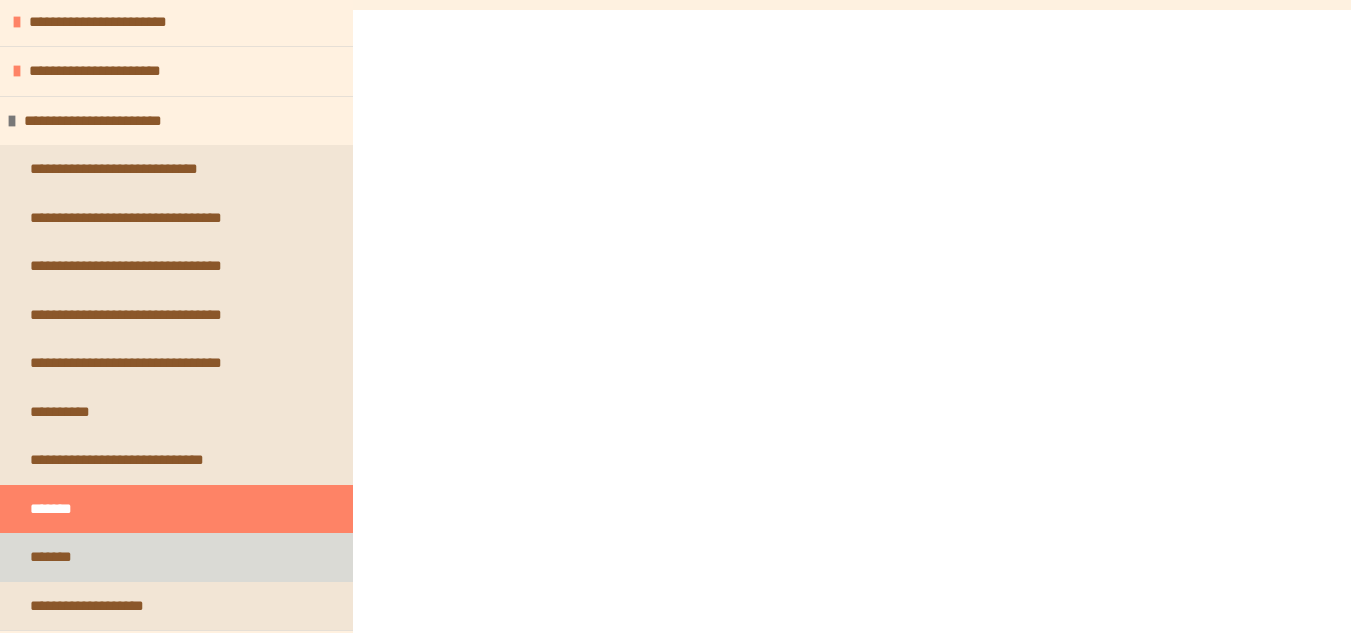 click on "*******" at bounding box center [51, 556] 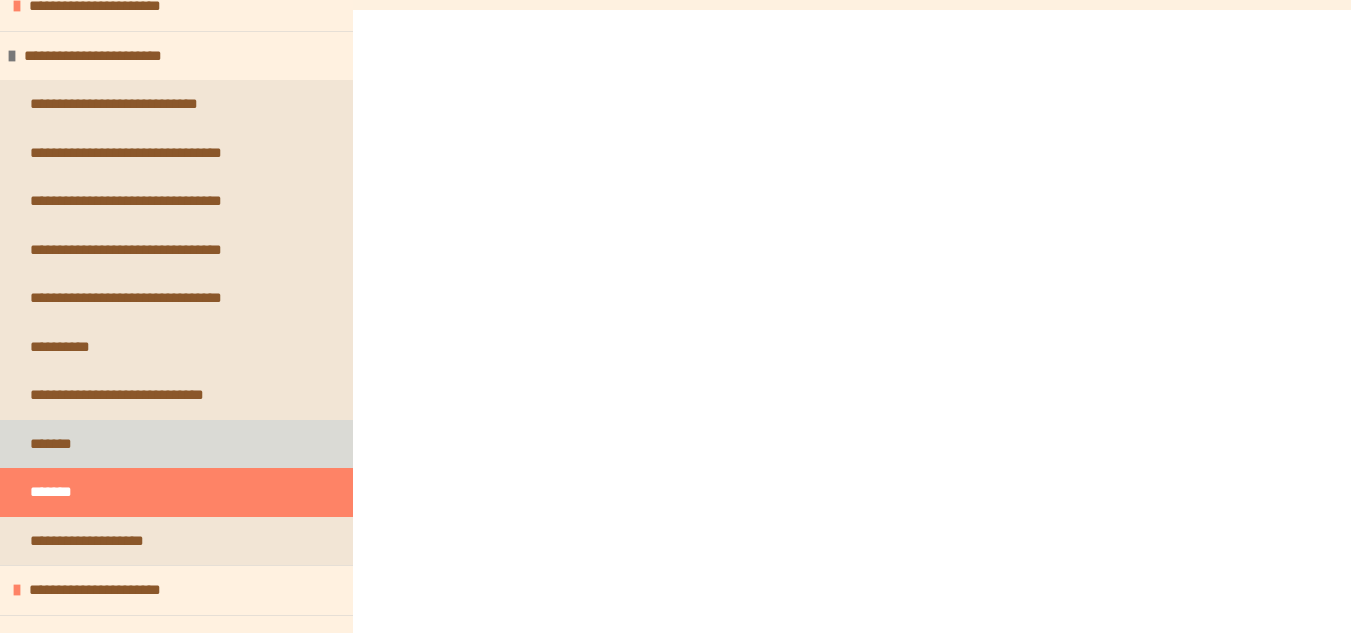 scroll, scrollTop: 700, scrollLeft: 0, axis: vertical 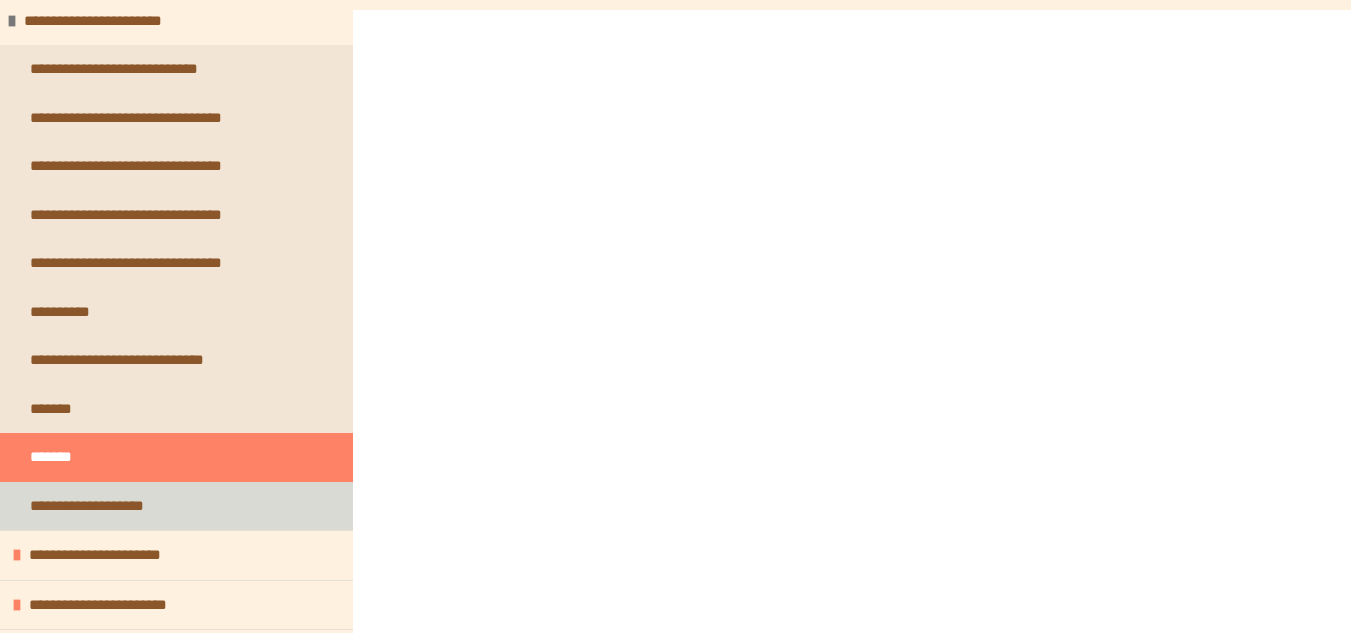 click on "**********" at bounding box center (87, 505) 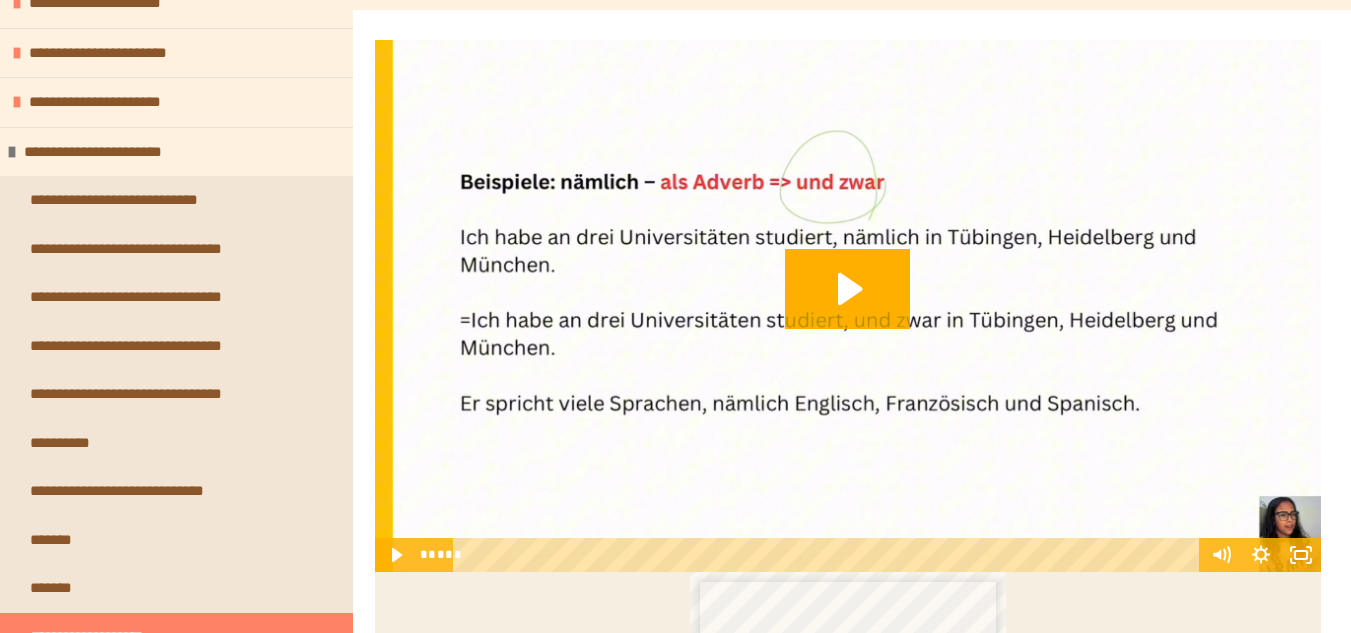 scroll, scrollTop: 400, scrollLeft: 0, axis: vertical 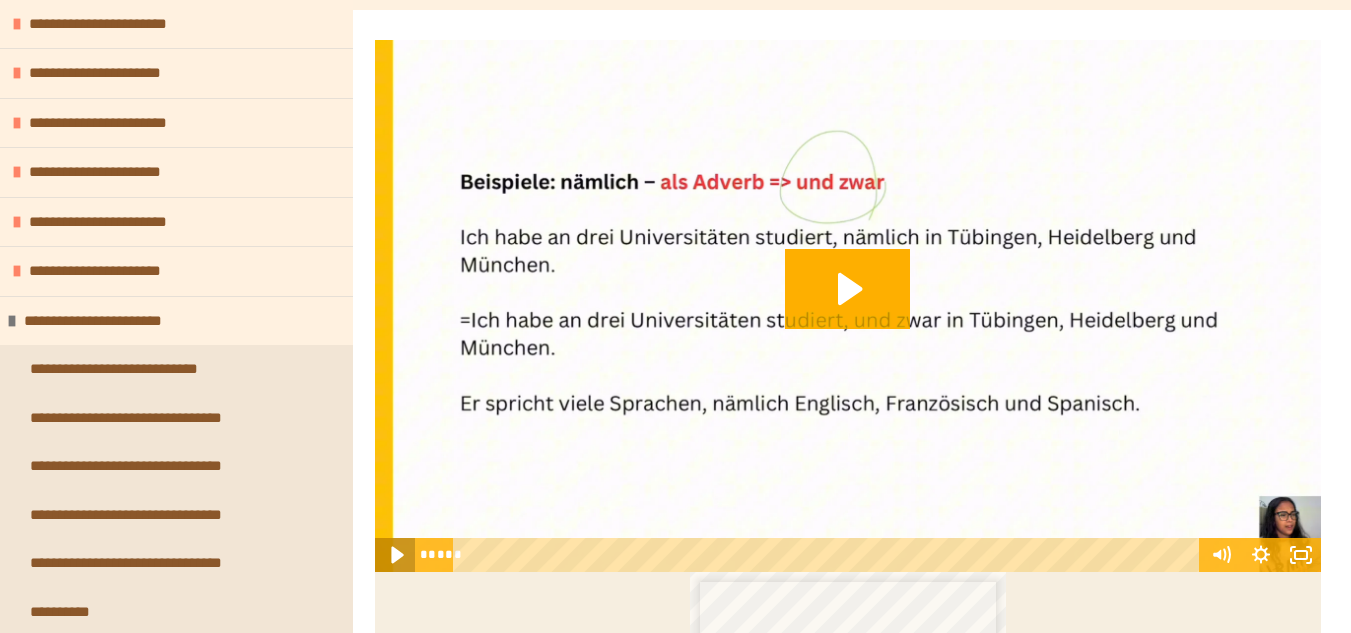 click 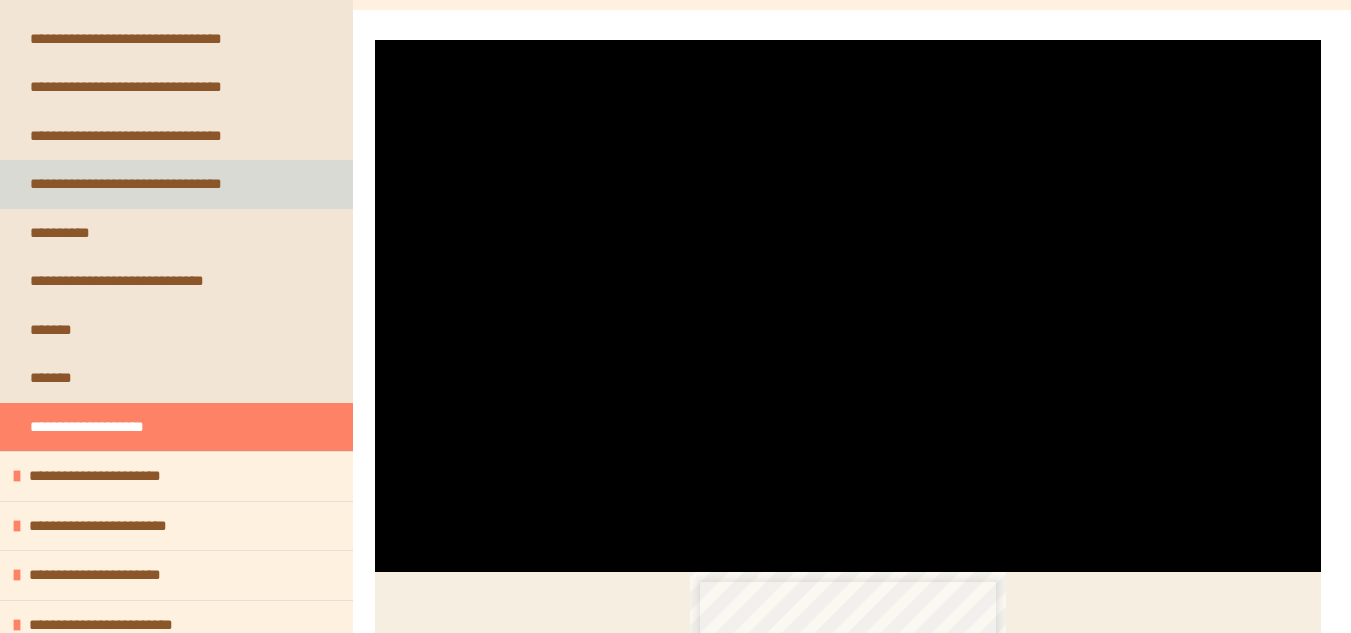 scroll, scrollTop: 800, scrollLeft: 0, axis: vertical 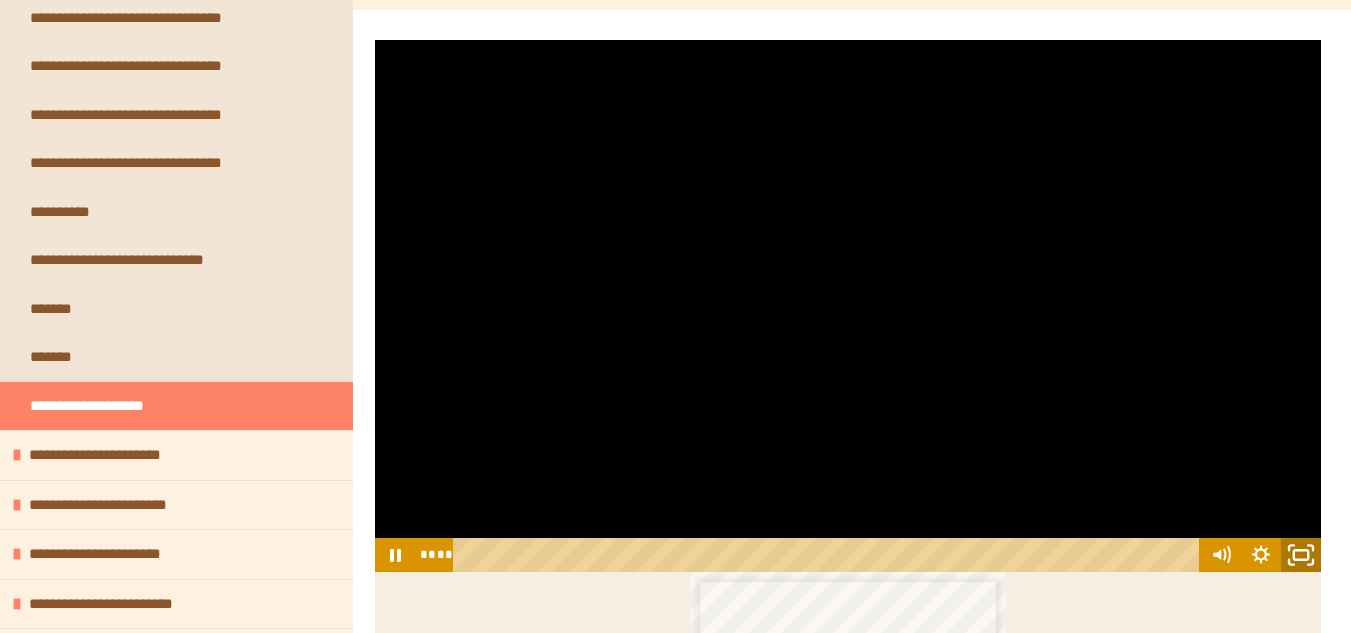 click 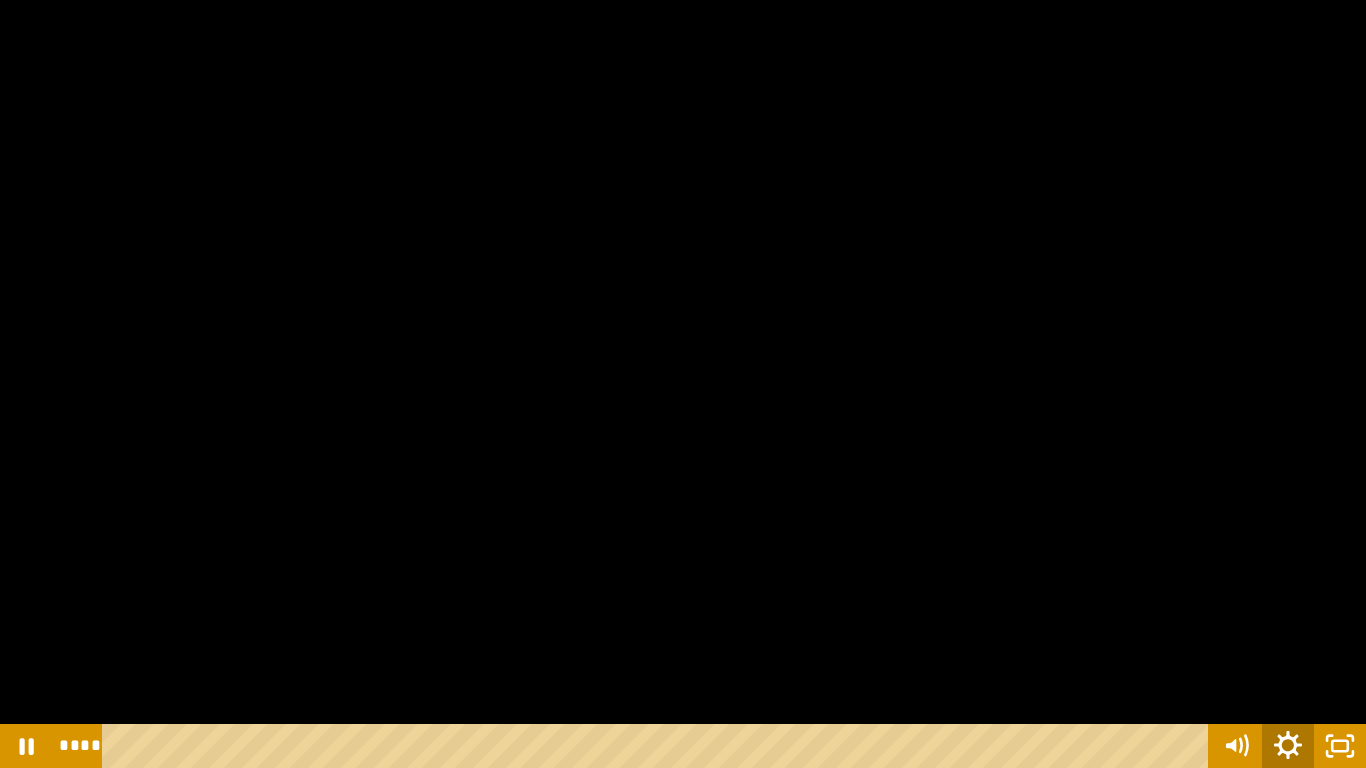click 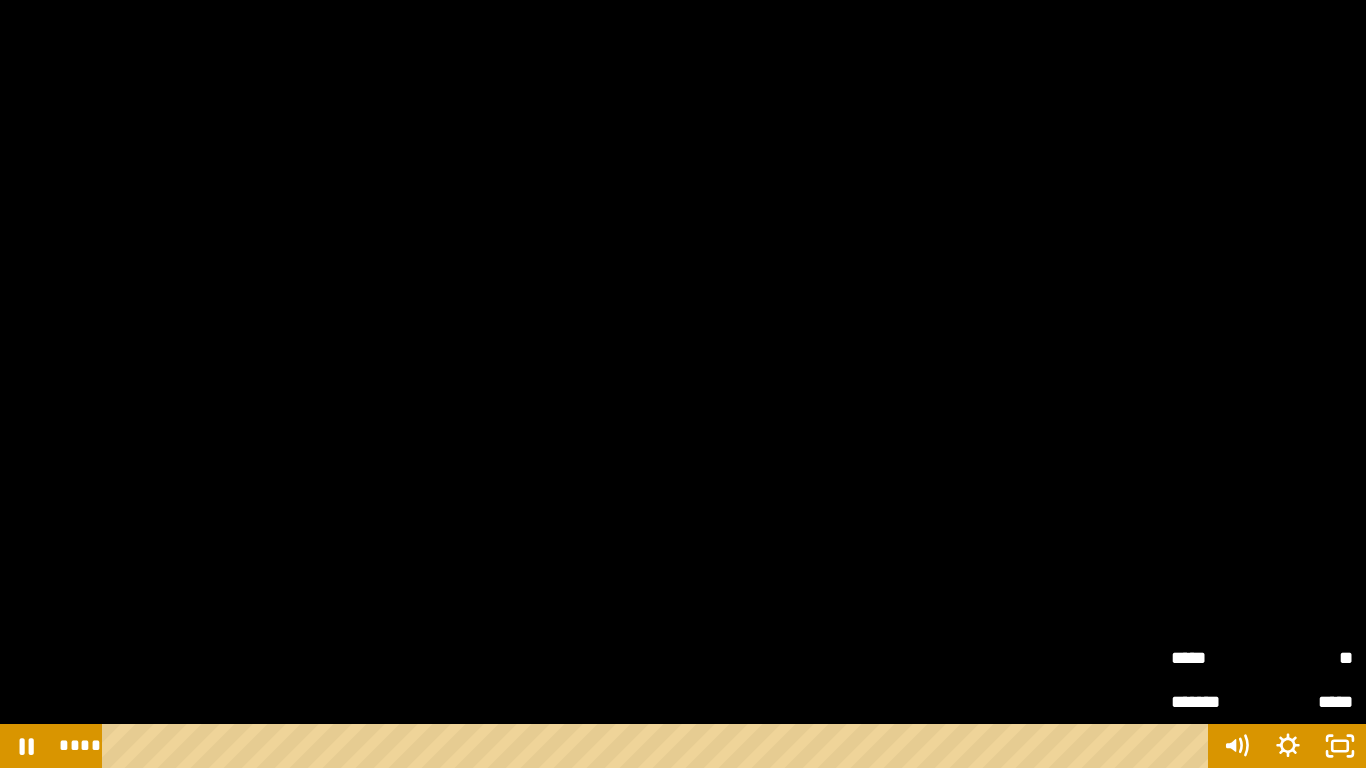 click on "*****" at bounding box center (1216, 658) 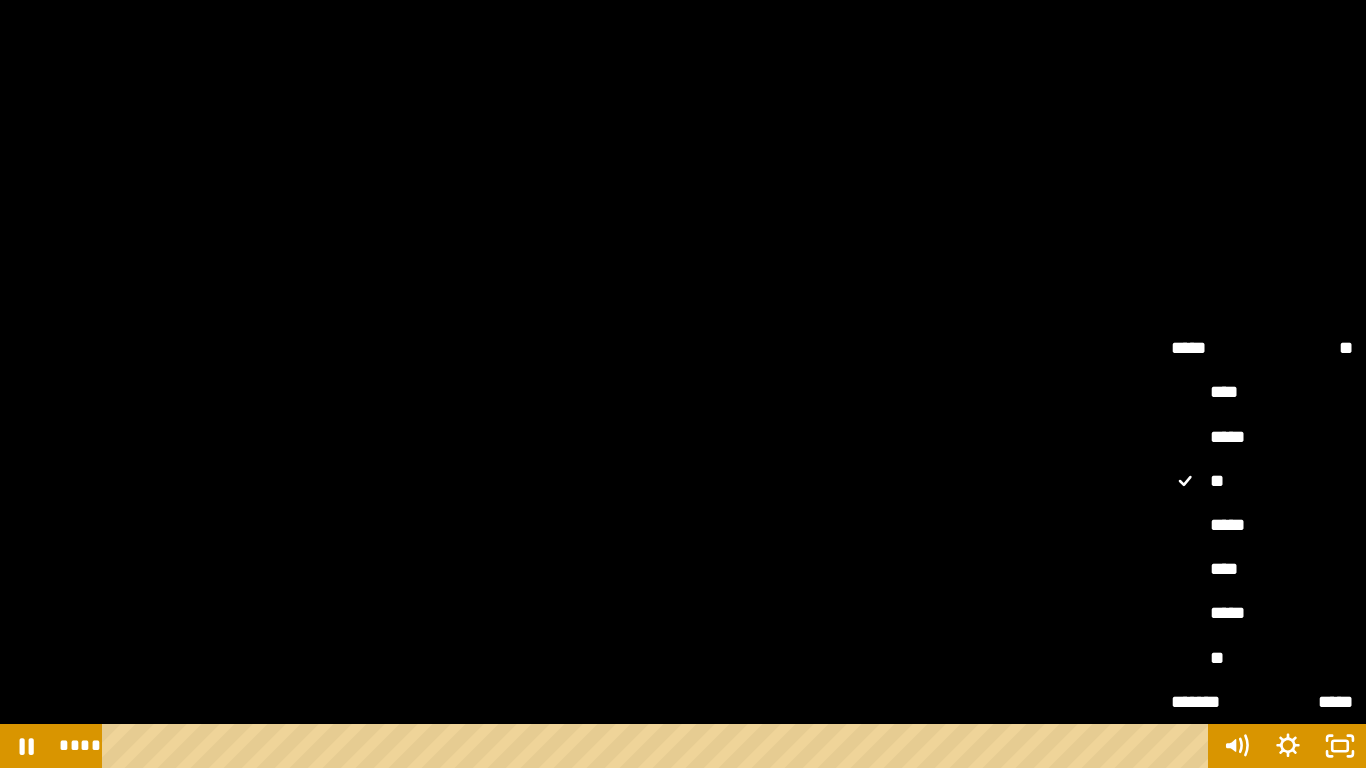 click on "*****" at bounding box center [1262, 526] 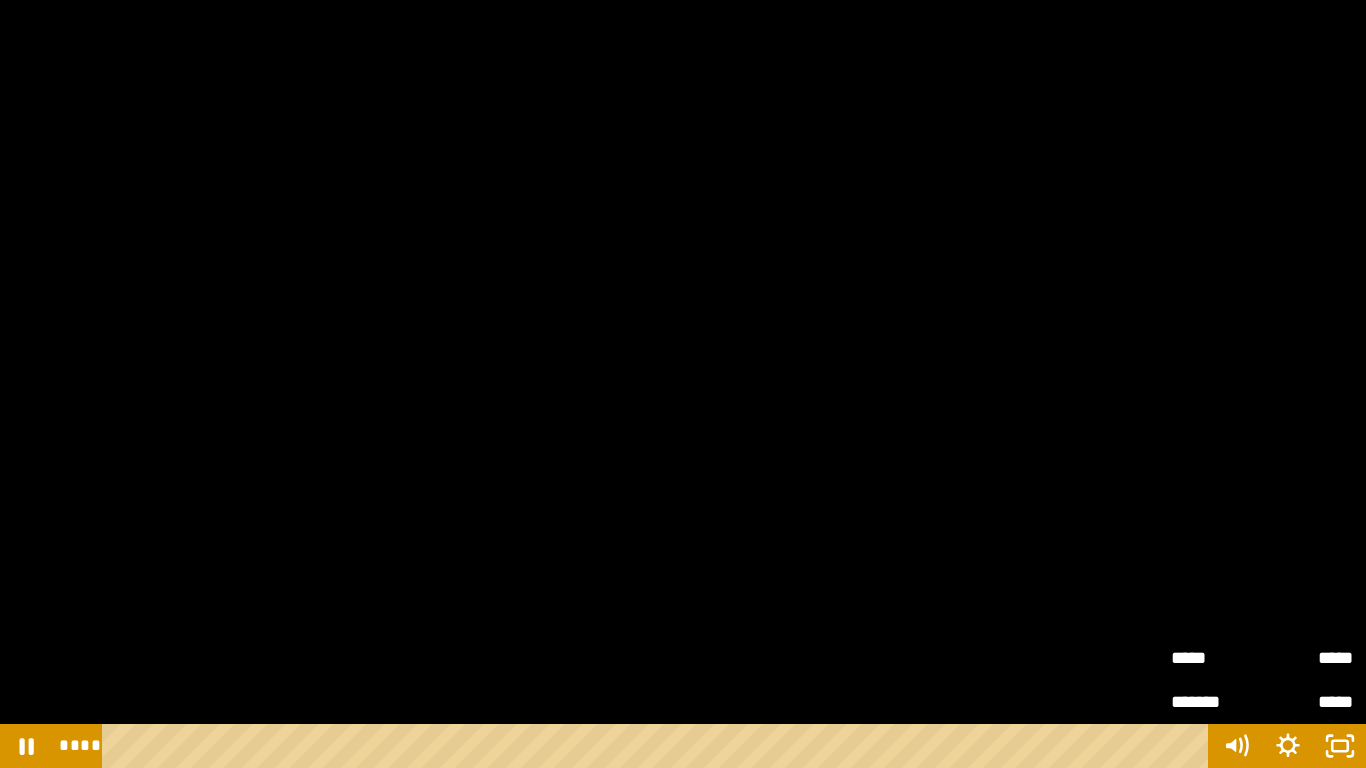 click at bounding box center (683, 384) 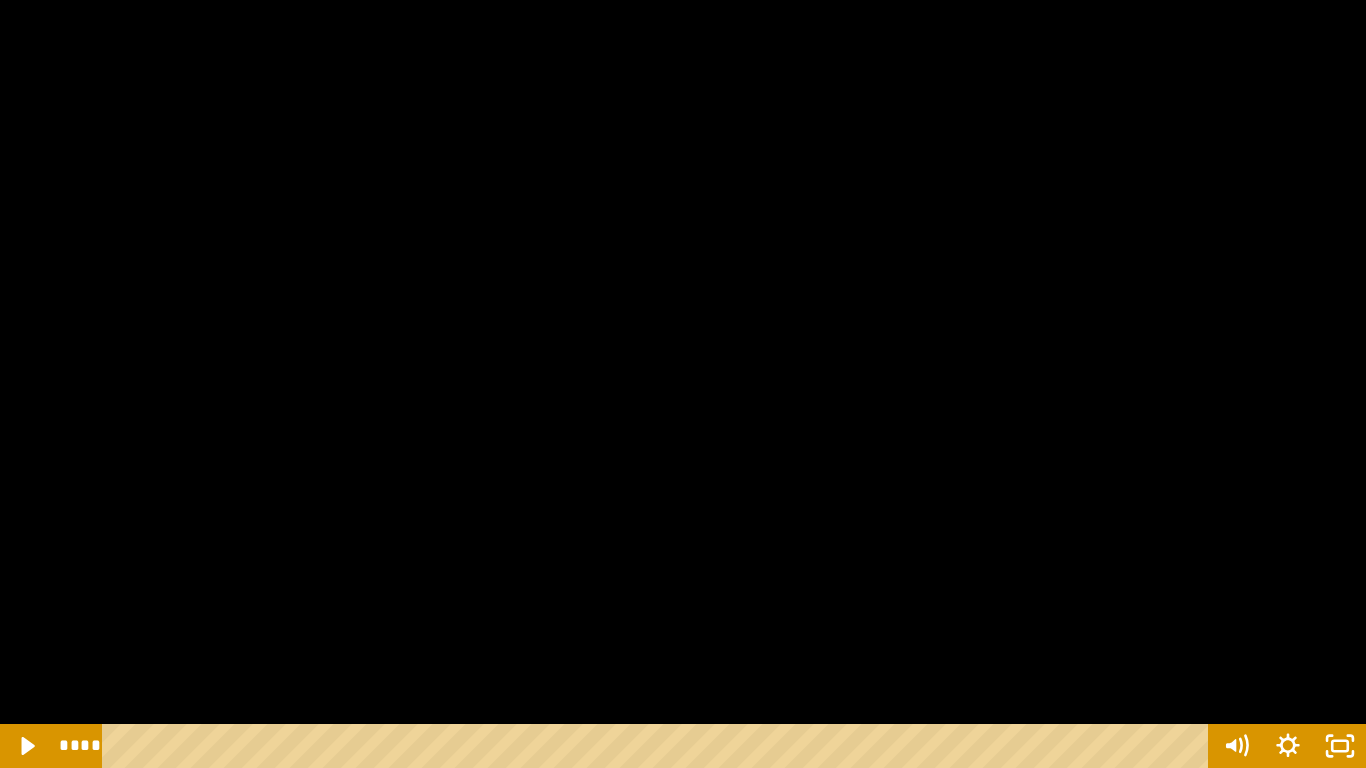 click at bounding box center [683, 384] 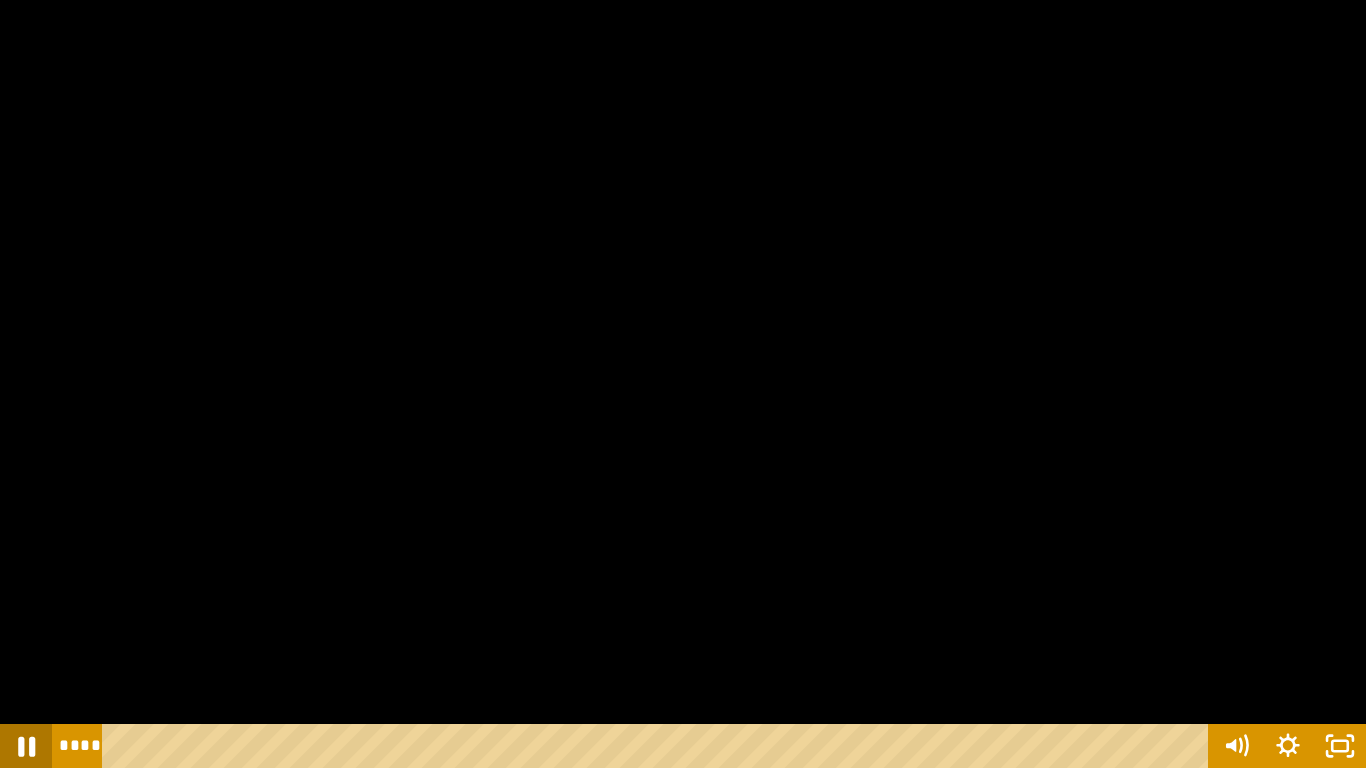 click 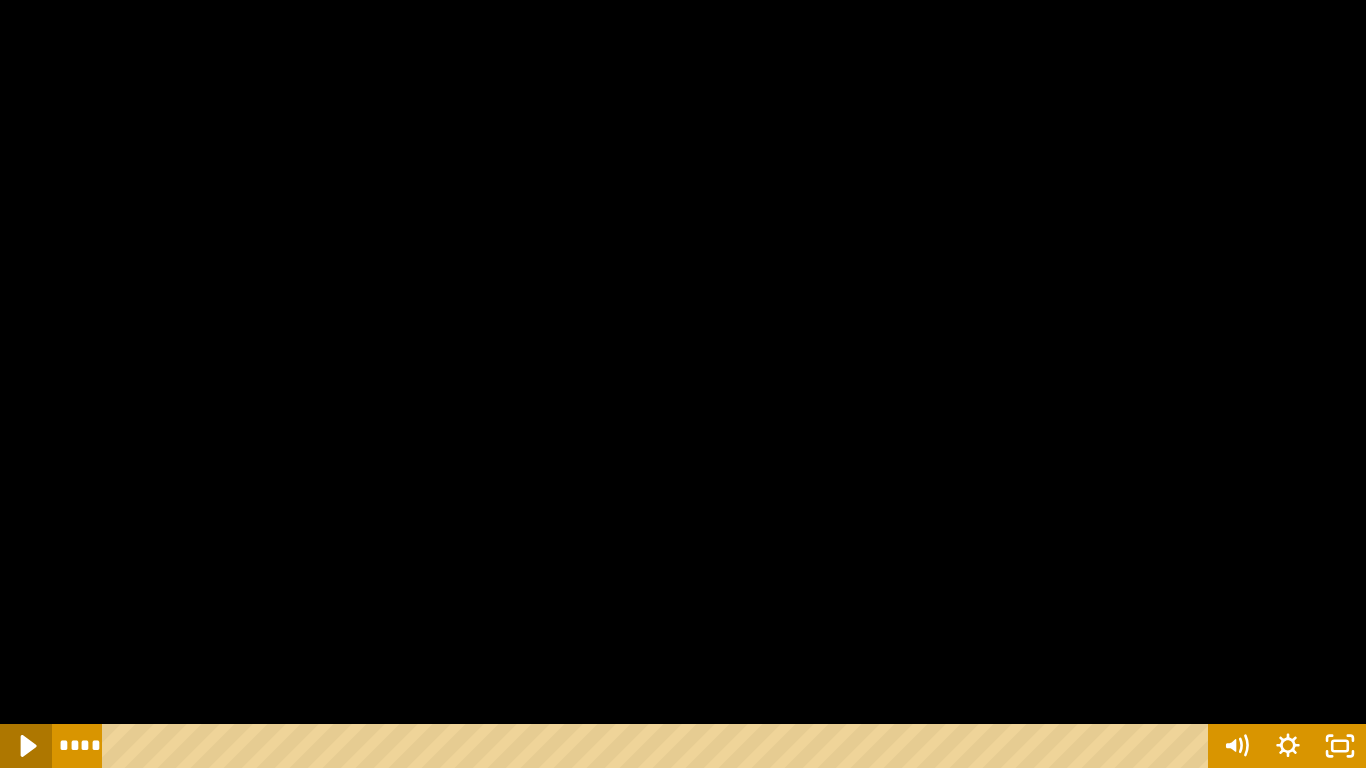 click 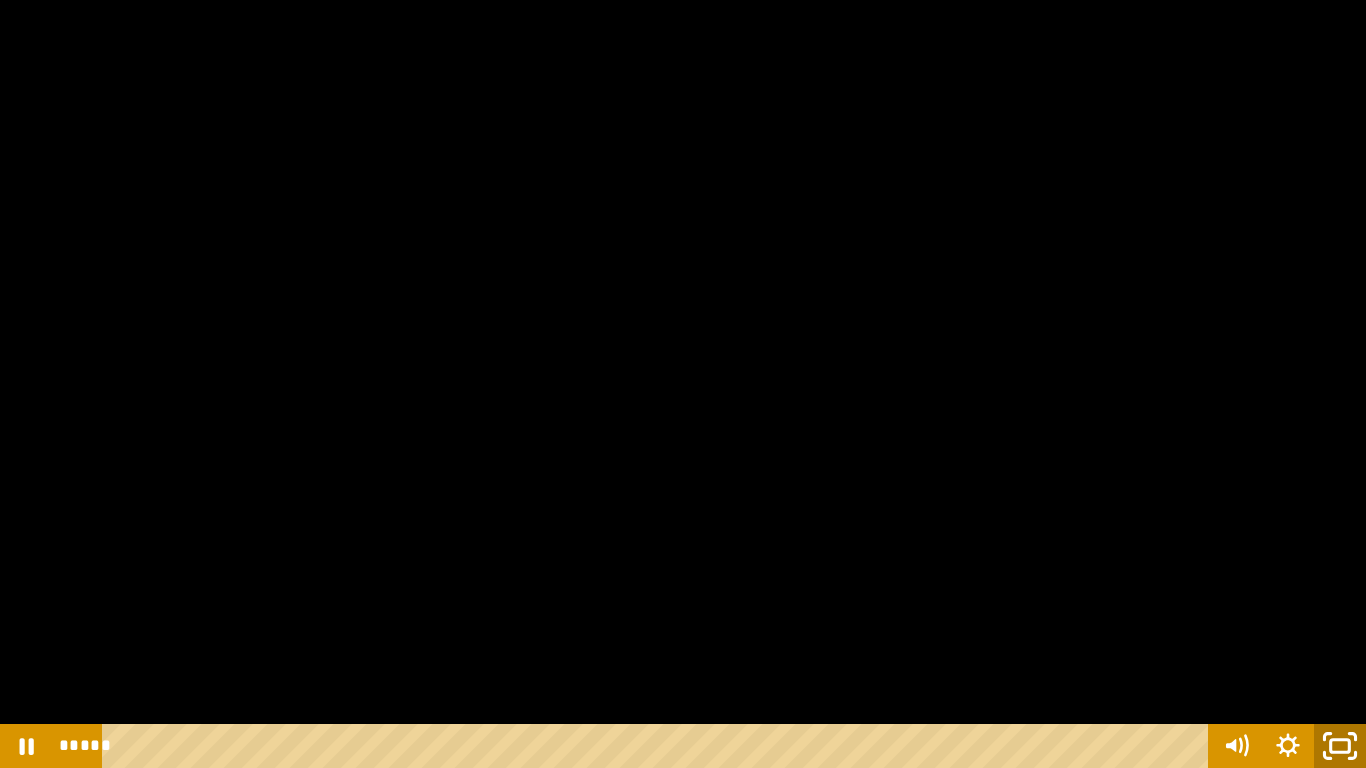 click 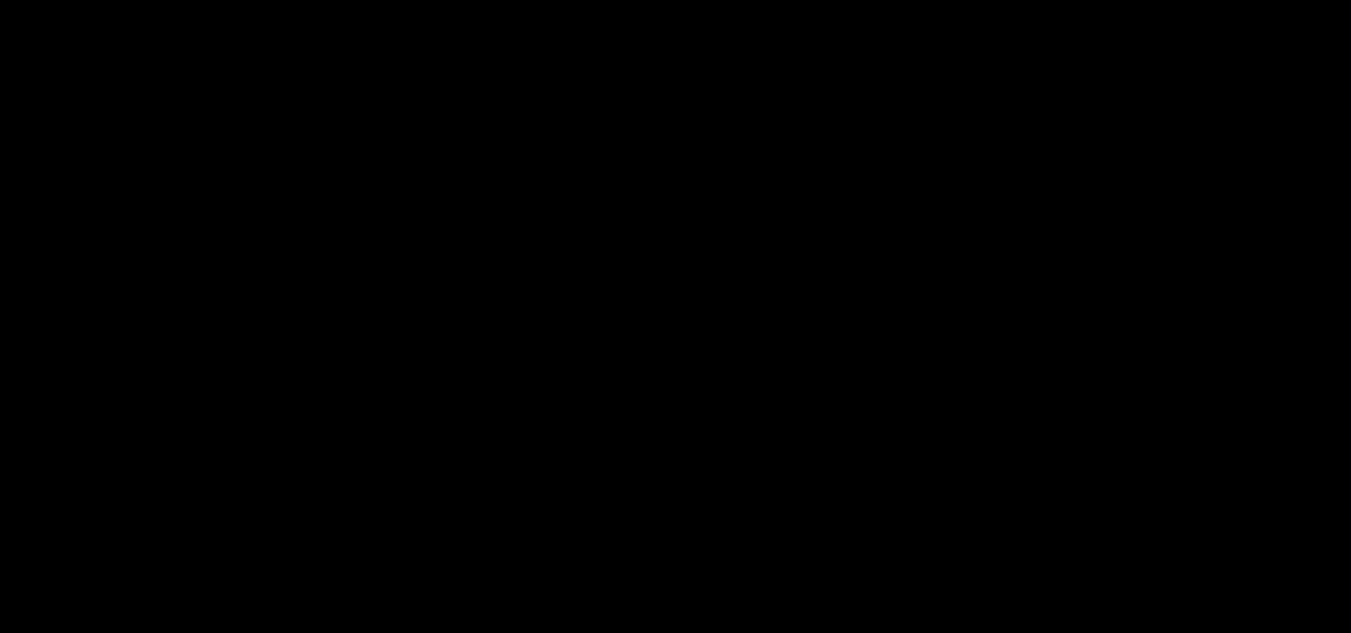 scroll, scrollTop: 487, scrollLeft: 0, axis: vertical 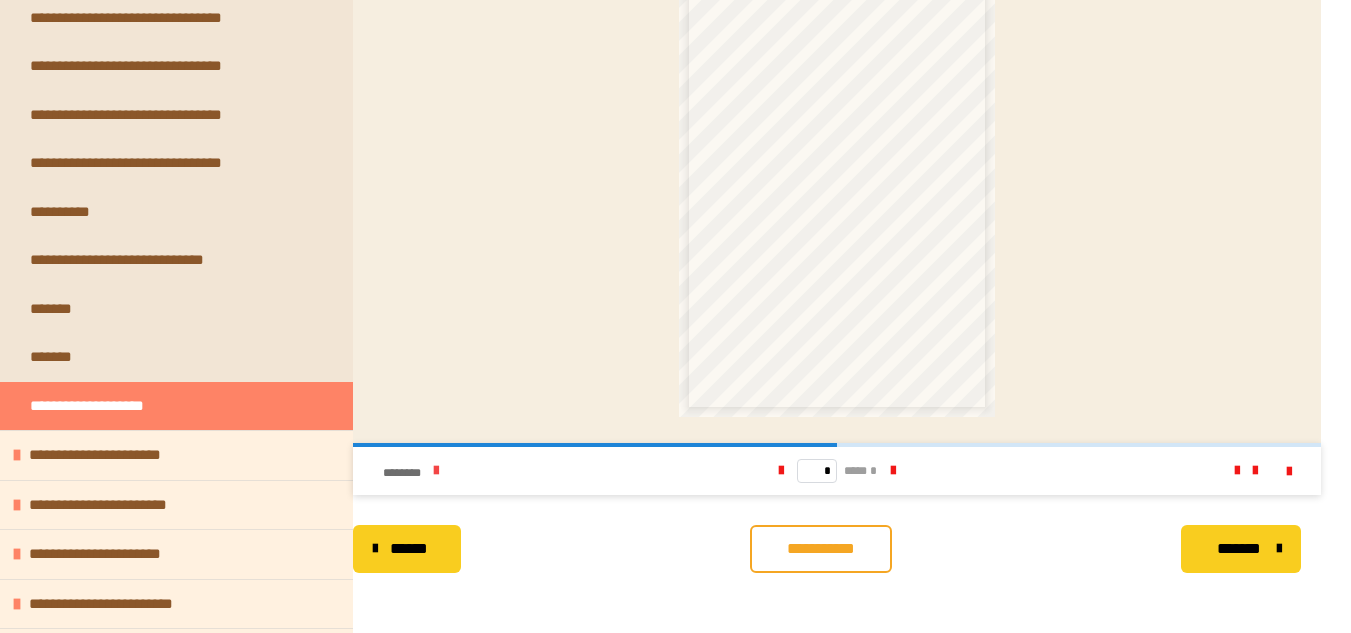 click on "********" at bounding box center [402, 473] 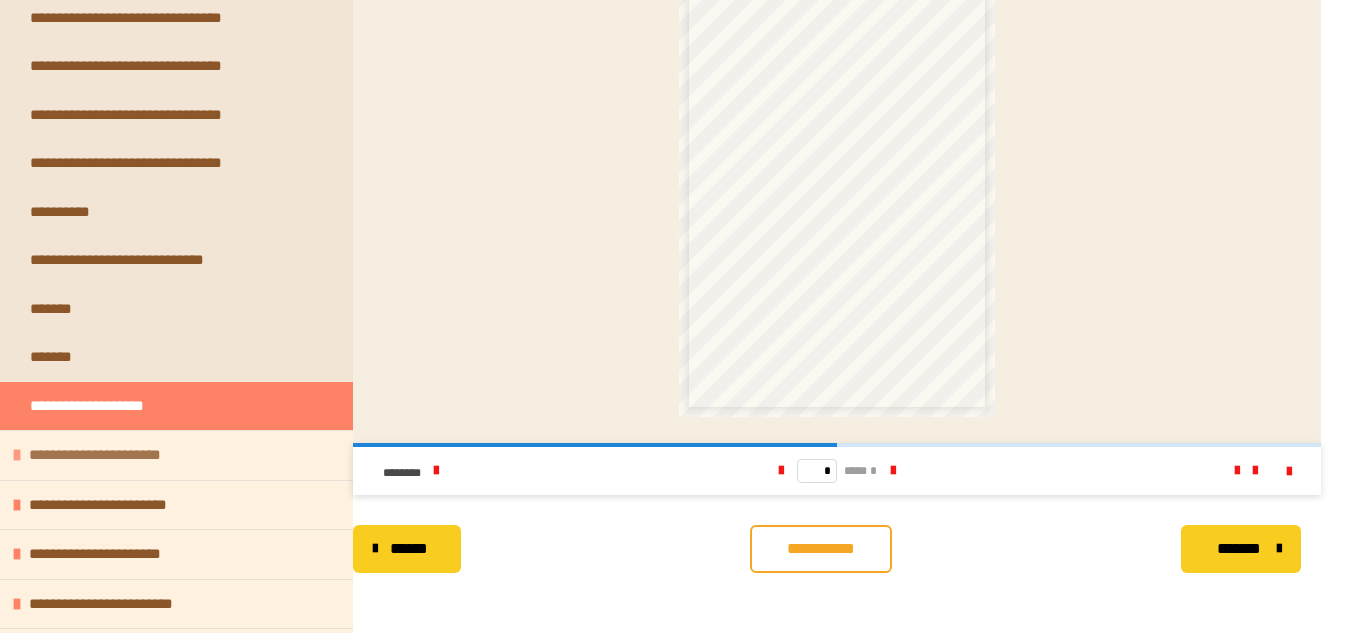 click on "**********" at bounding box center [95, 454] 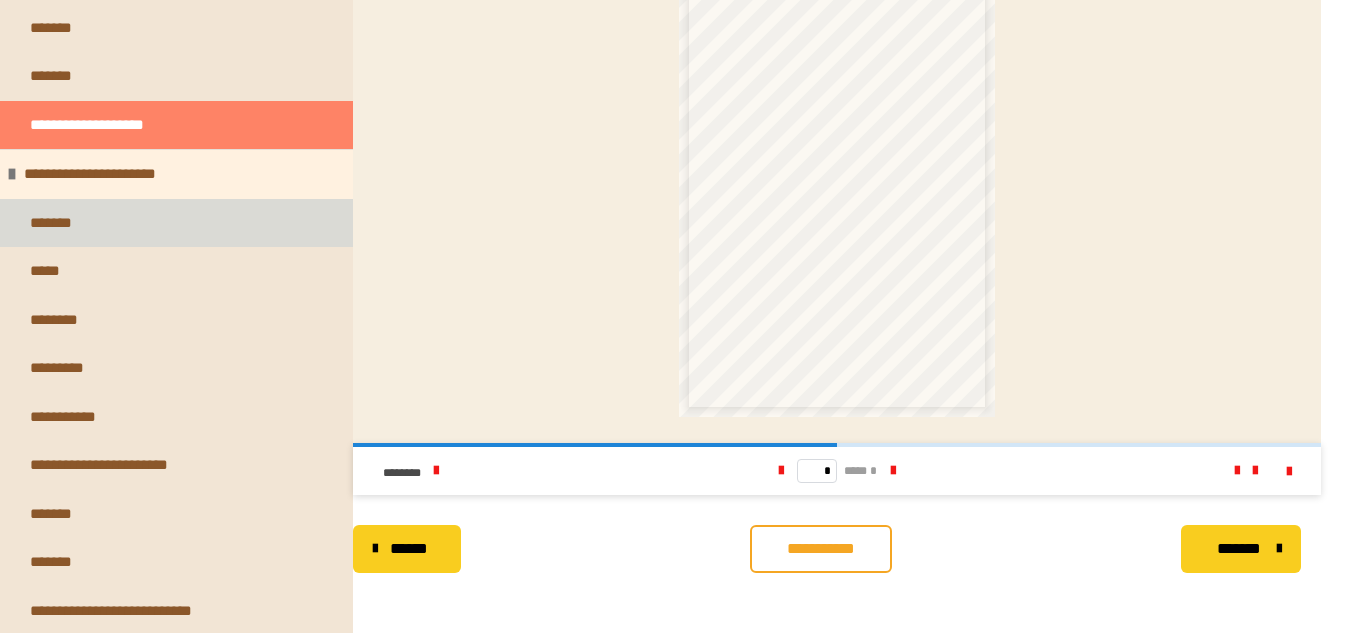 scroll, scrollTop: 1100, scrollLeft: 0, axis: vertical 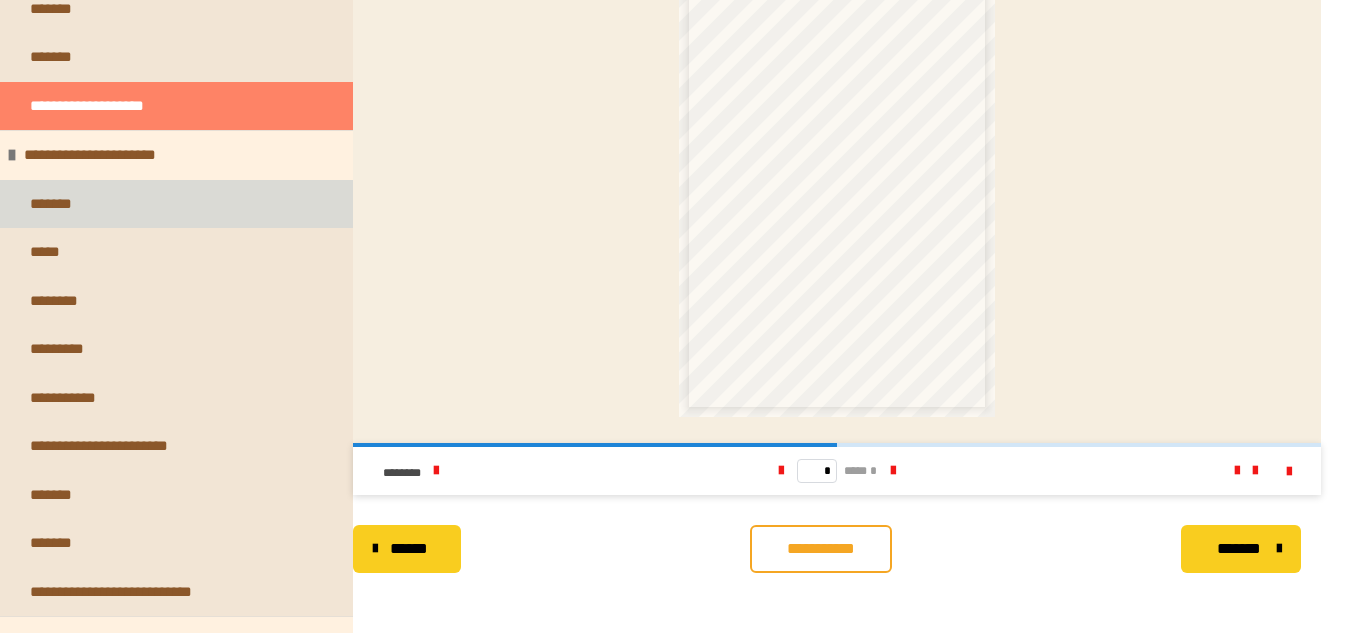 click on "*******" at bounding box center [176, 204] 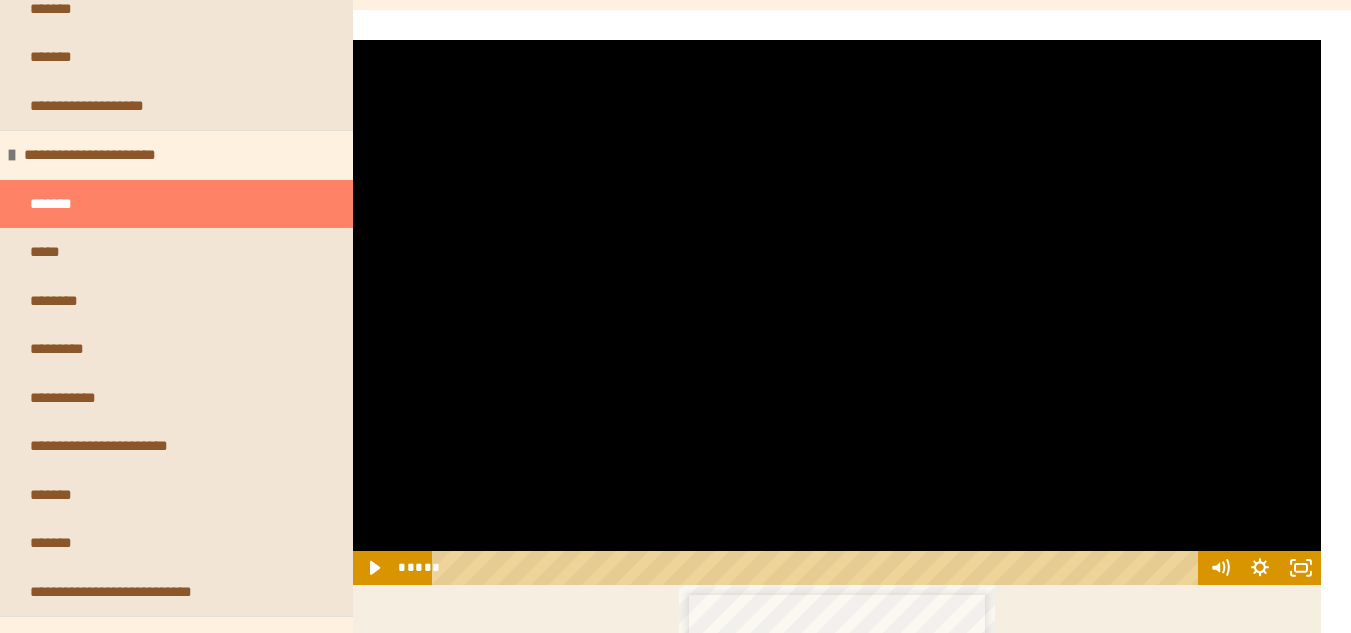 scroll, scrollTop: 0, scrollLeft: 0, axis: both 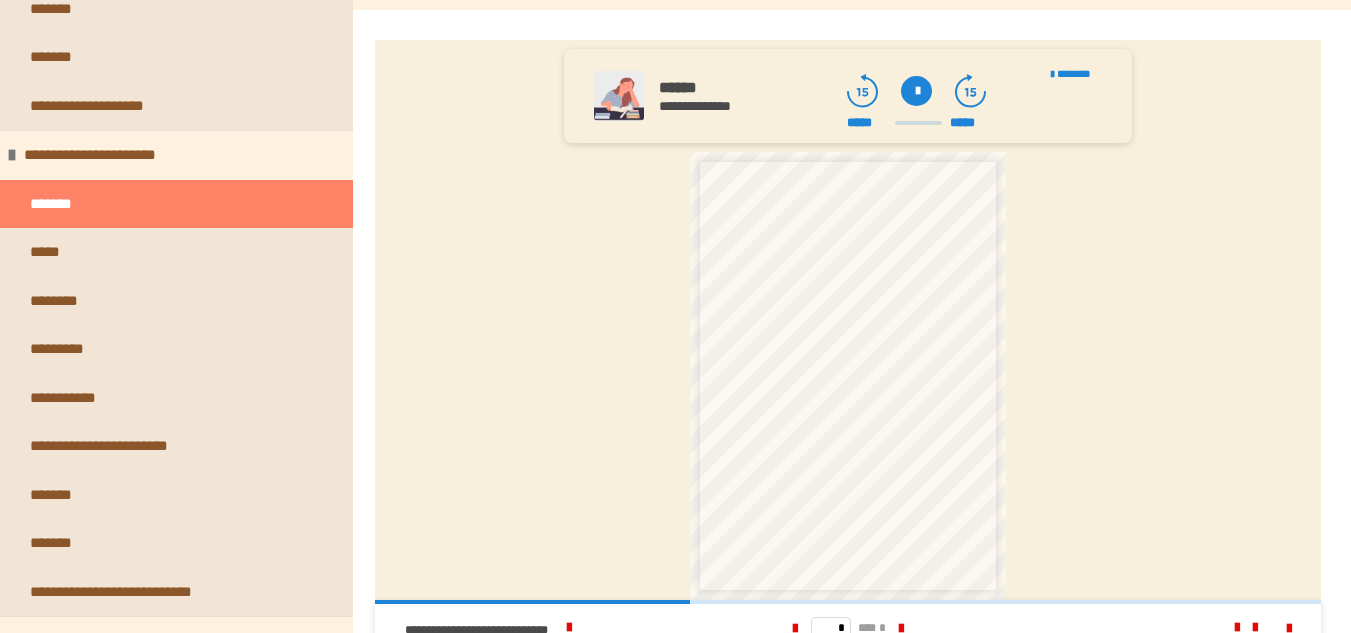click at bounding box center [916, 91] 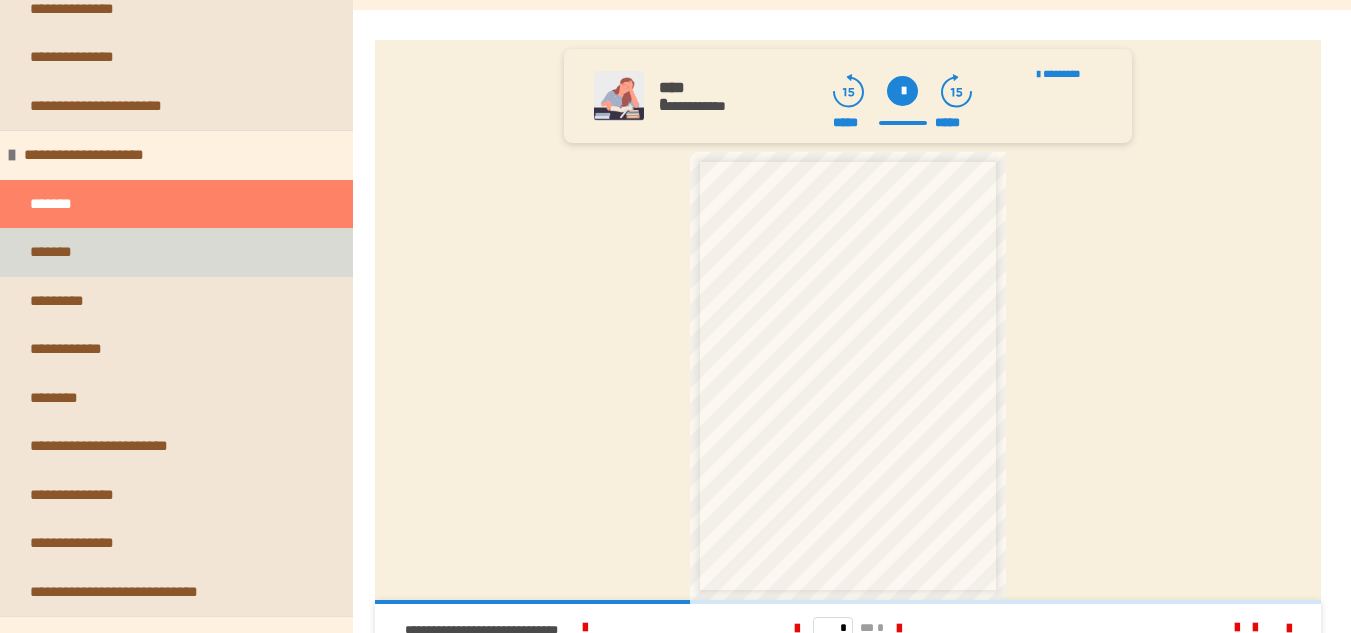 click on "*******" at bounding box center [58, 252] 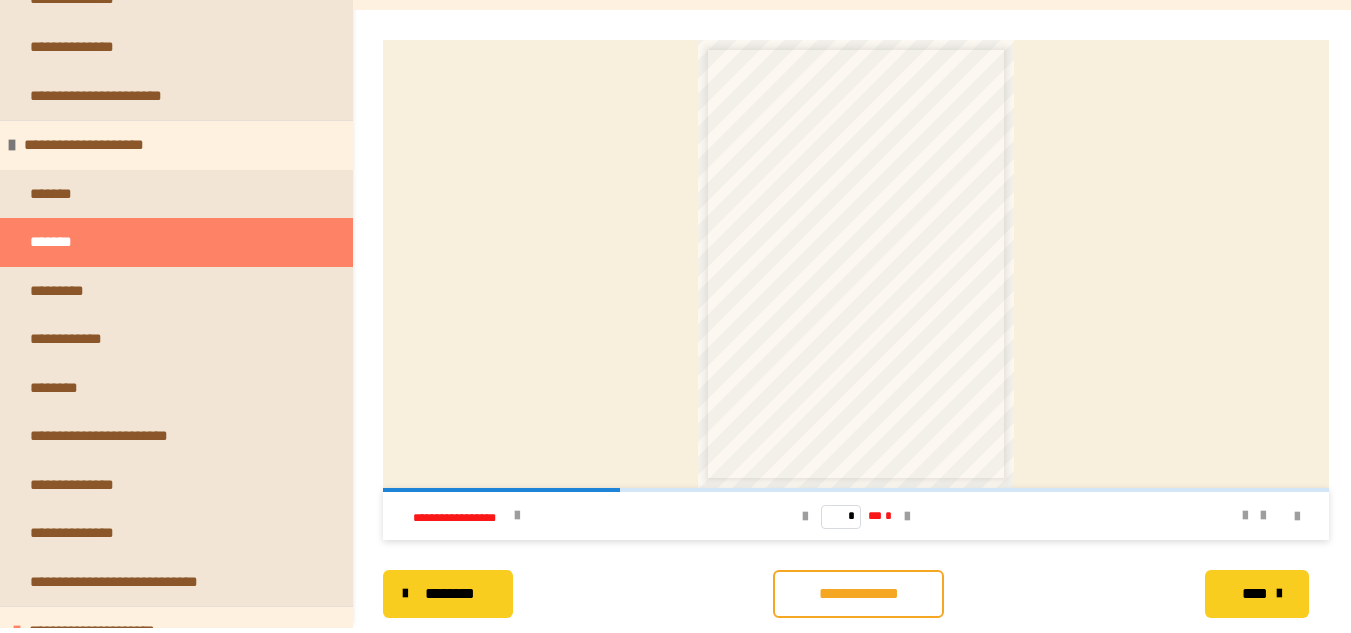 scroll, scrollTop: 0, scrollLeft: 0, axis: both 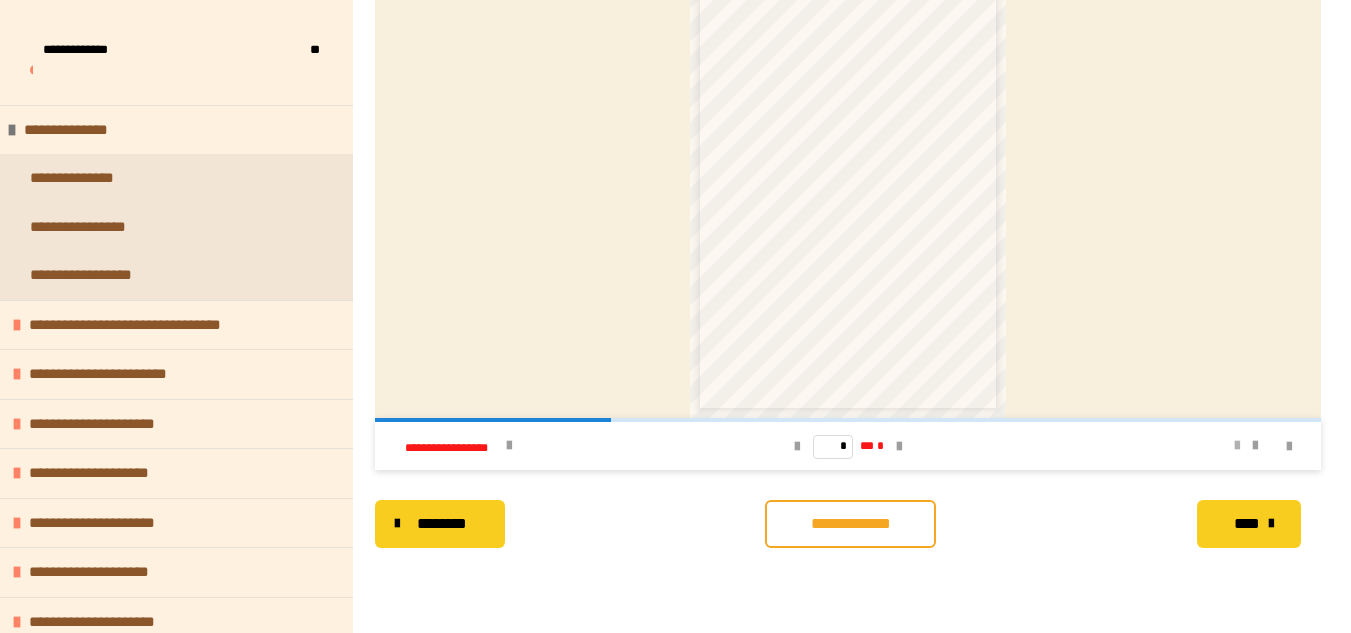 click at bounding box center [1237, 446] 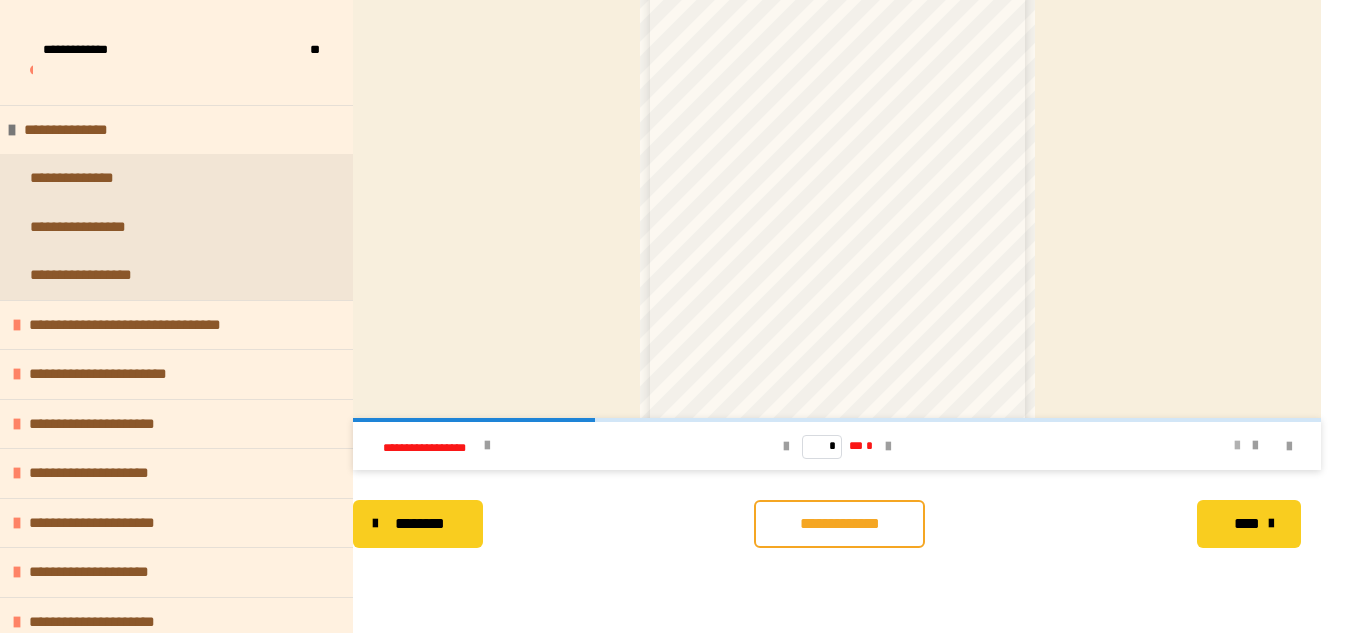 click at bounding box center [1237, 446] 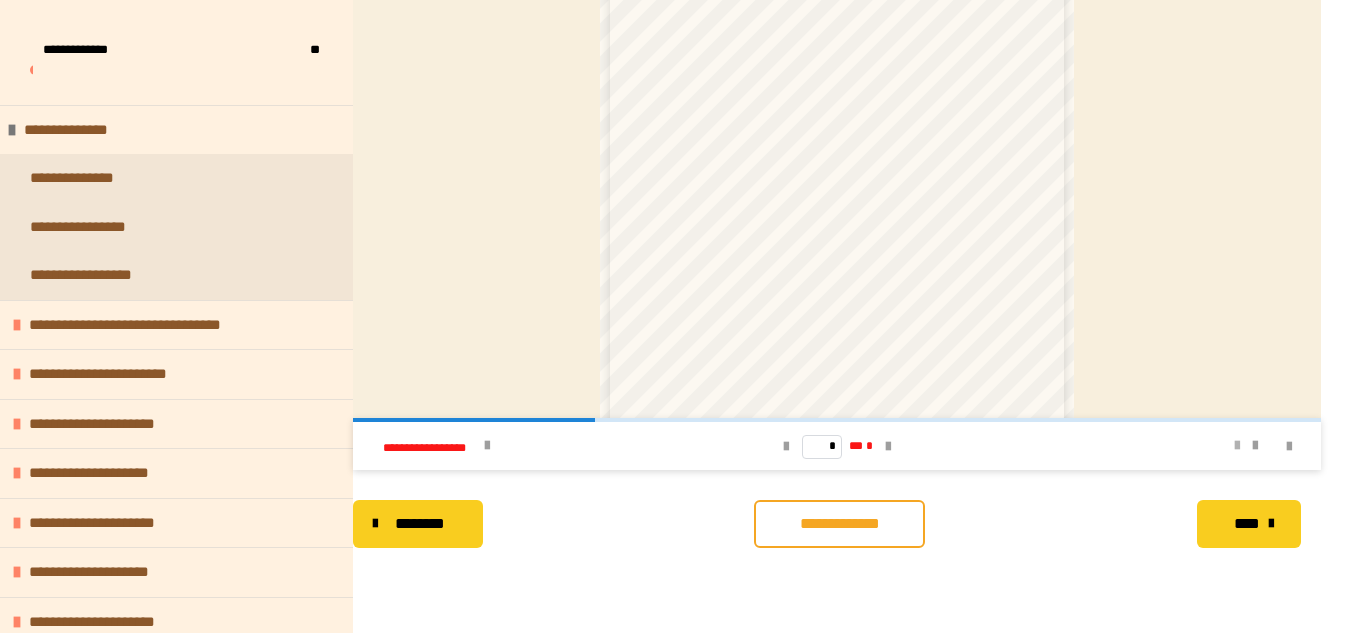 click at bounding box center [1237, 446] 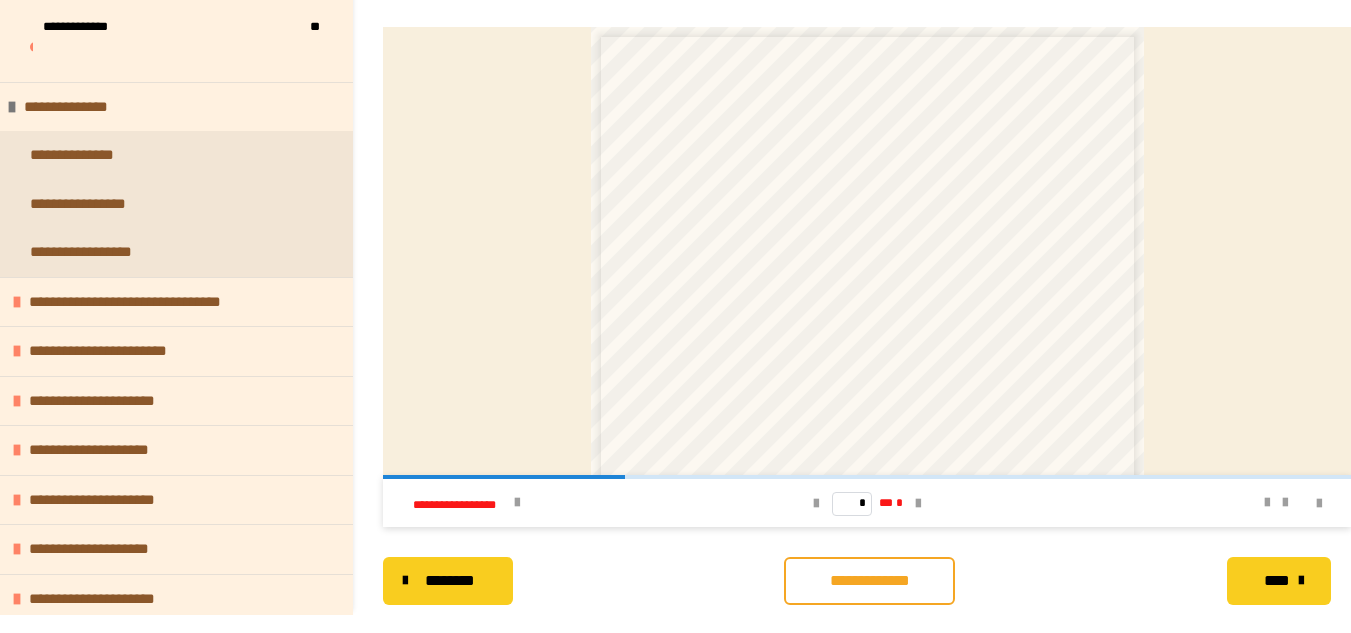 scroll, scrollTop: 157, scrollLeft: 0, axis: vertical 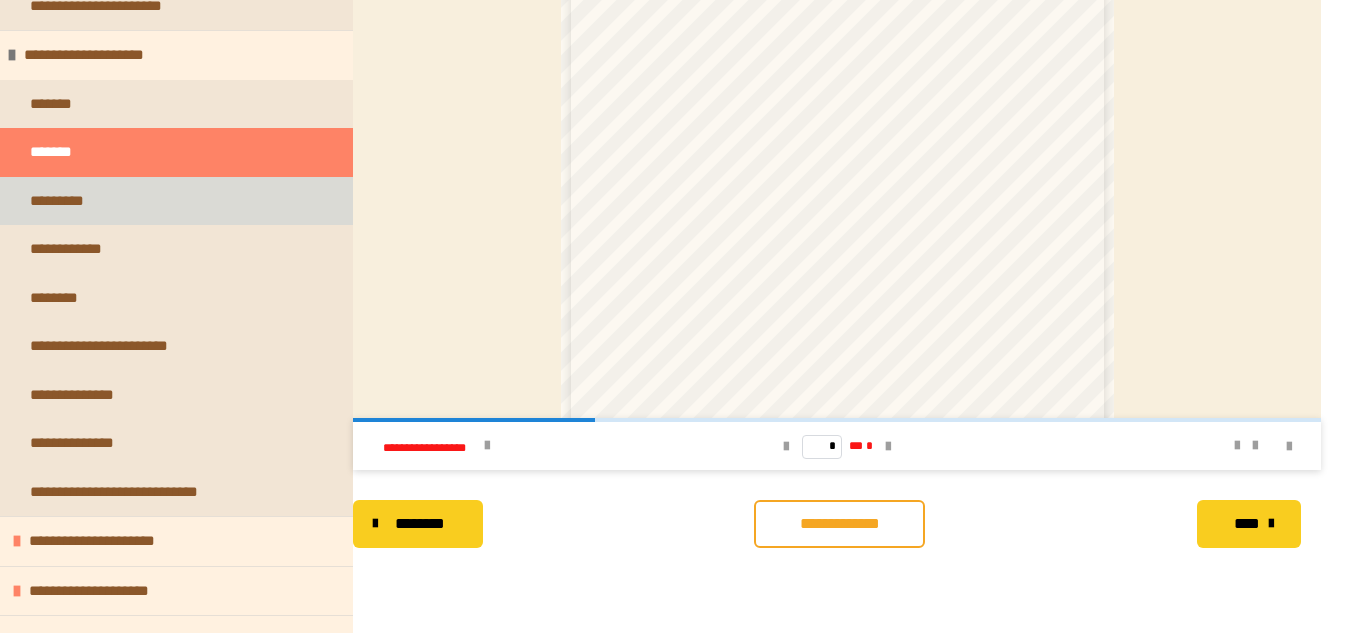 click on "*********" at bounding box center (176, 201) 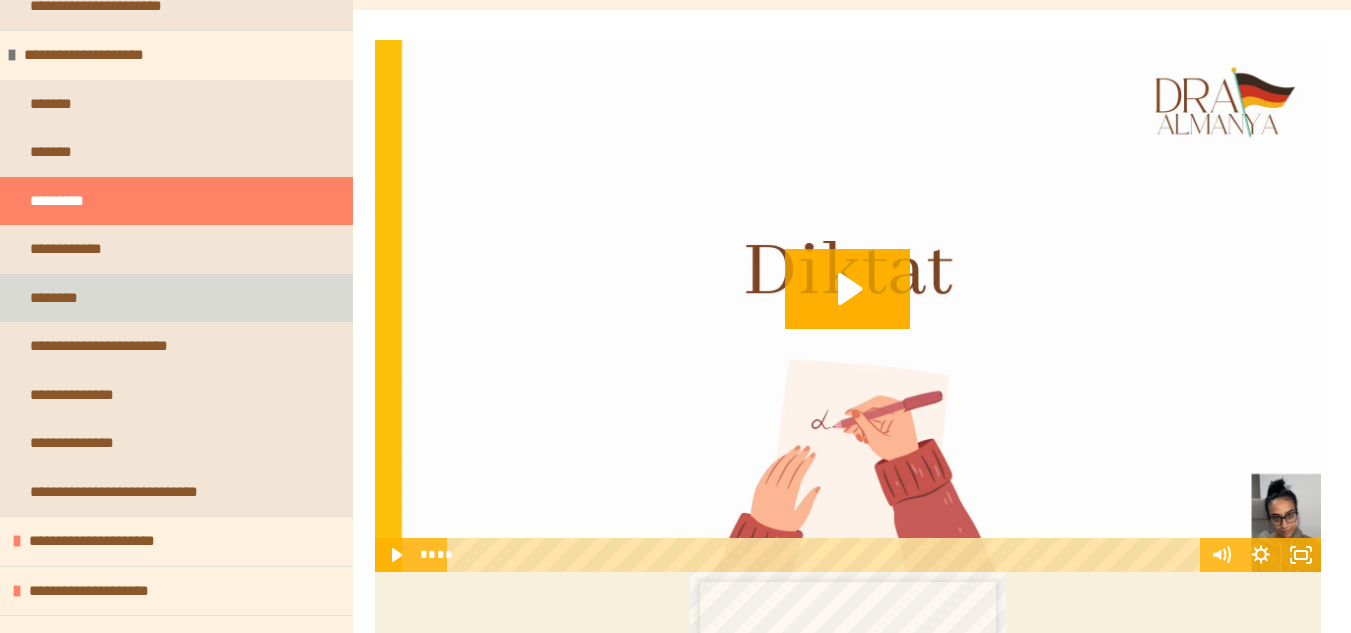 click on "********" at bounding box center (176, 298) 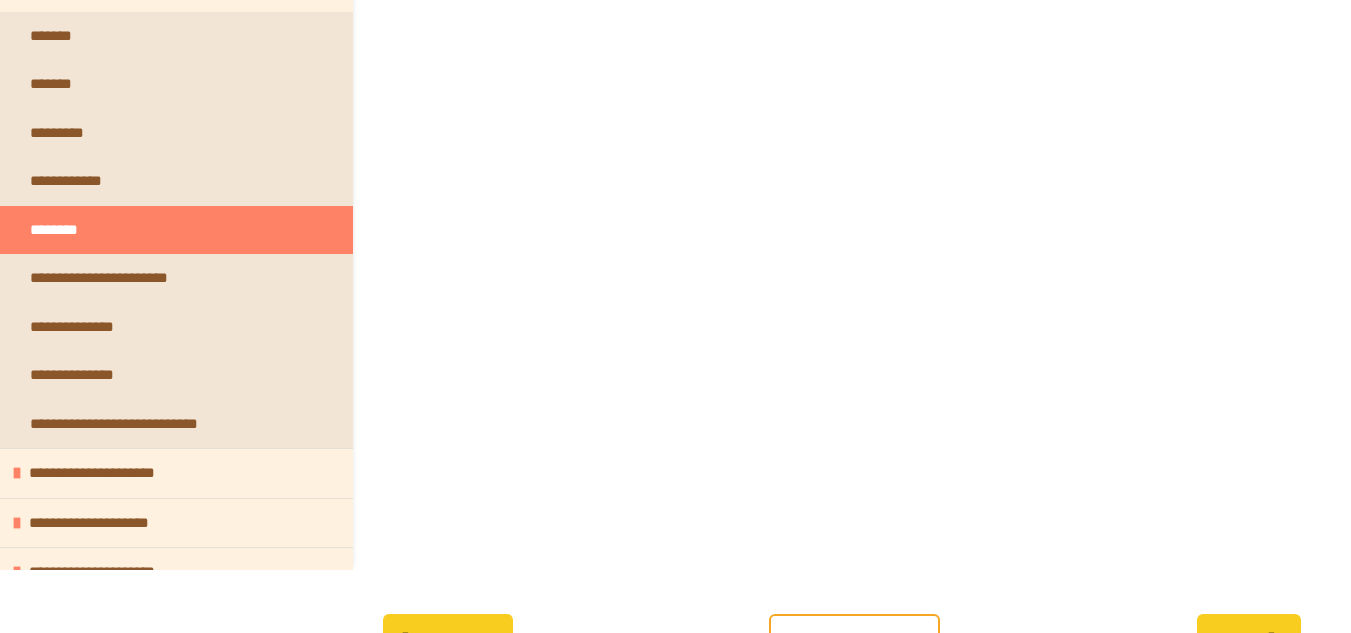 scroll, scrollTop: 234, scrollLeft: 0, axis: vertical 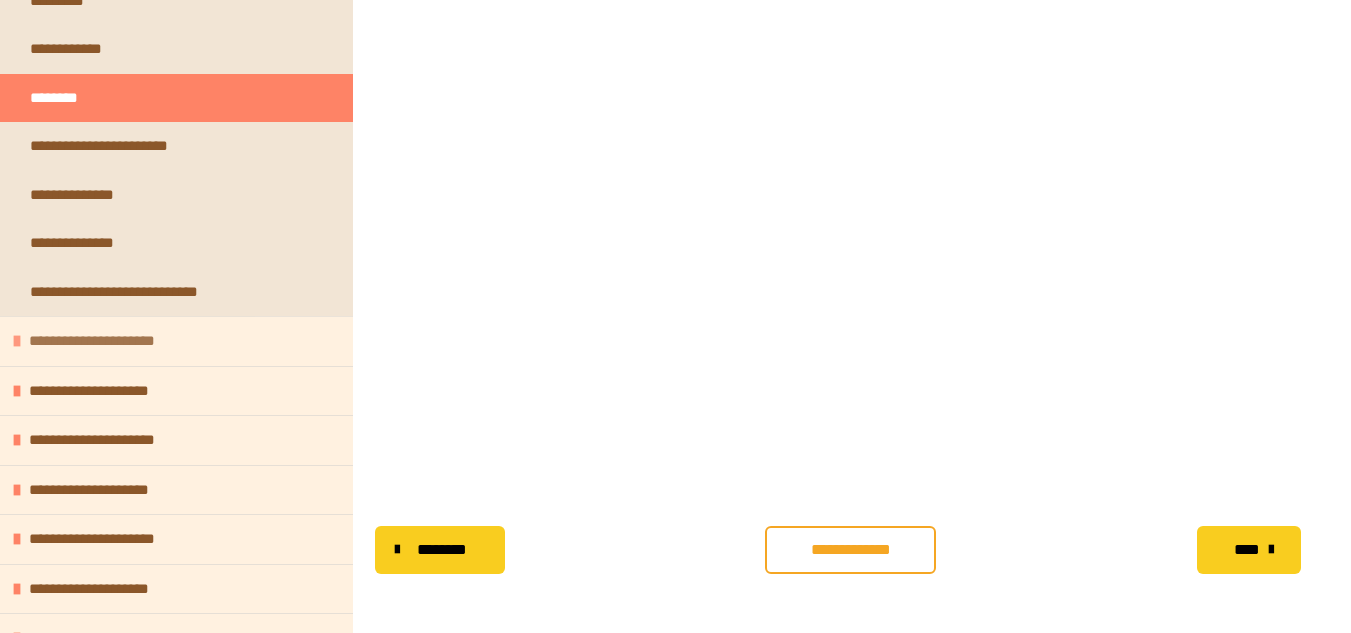 click on "**********" at bounding box center (112, 341) 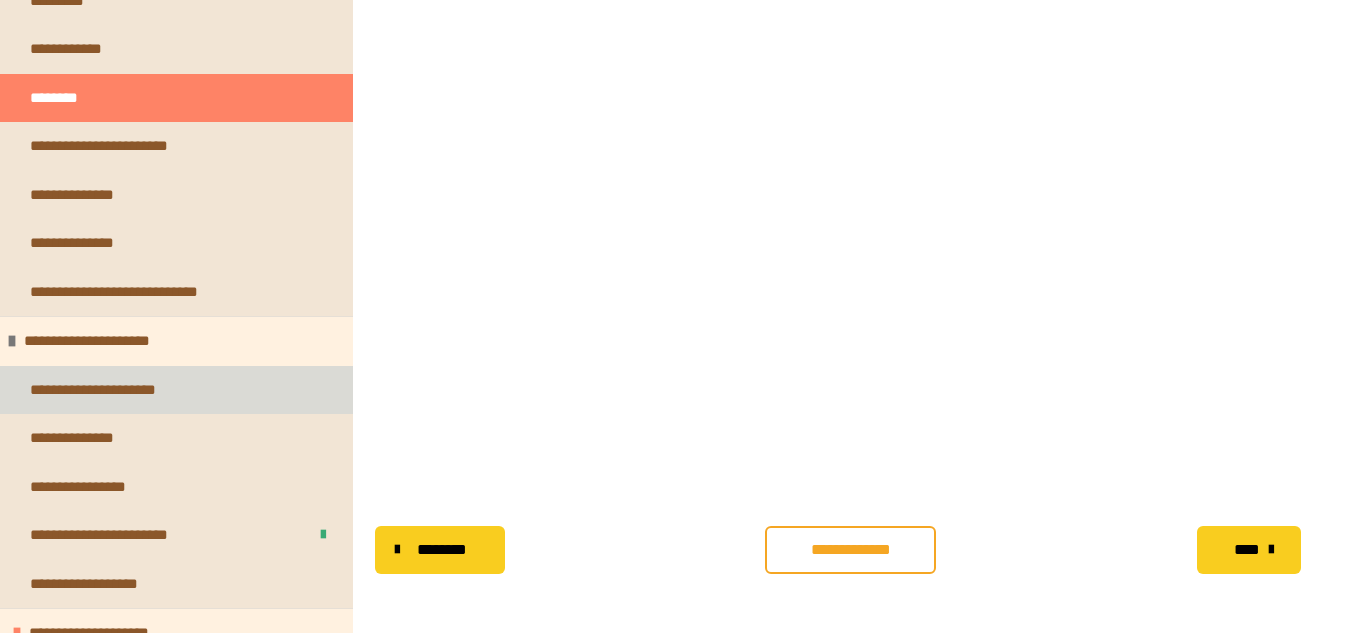 click on "**********" at bounding box center [109, 390] 